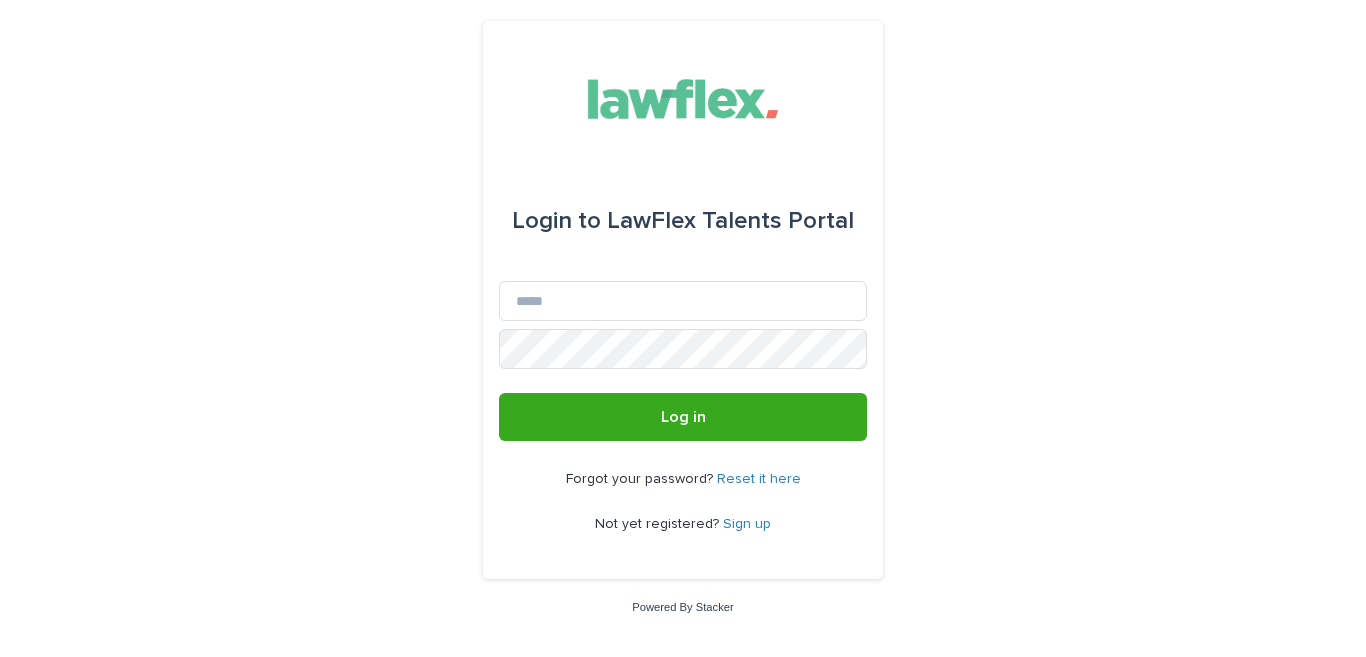 scroll, scrollTop: 0, scrollLeft: 0, axis: both 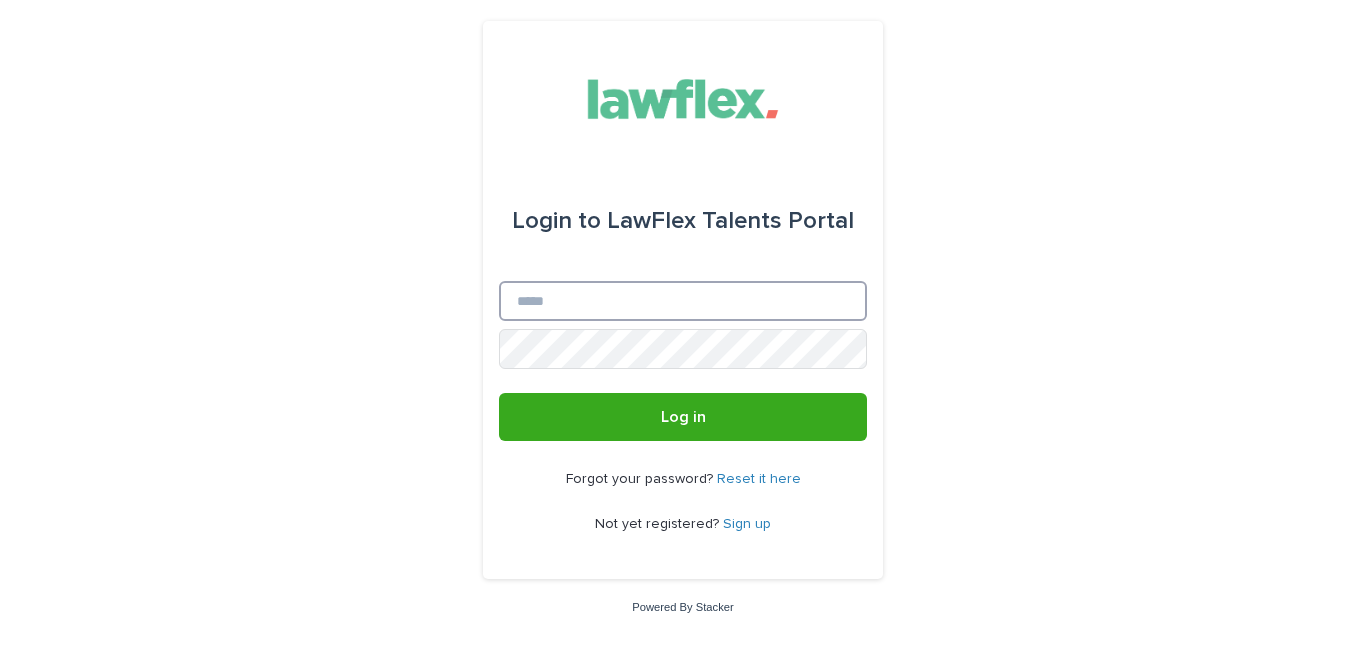 click on "Email" at bounding box center (683, 301) 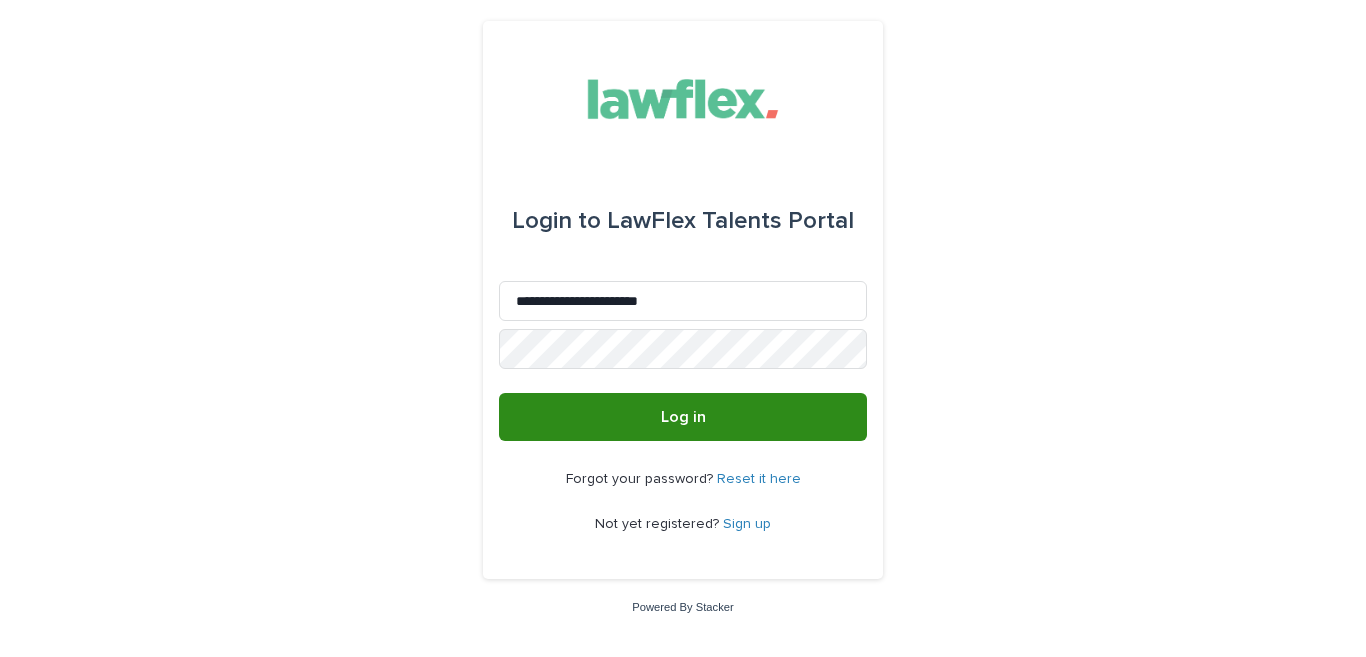 click on "Log in" at bounding box center [683, 417] 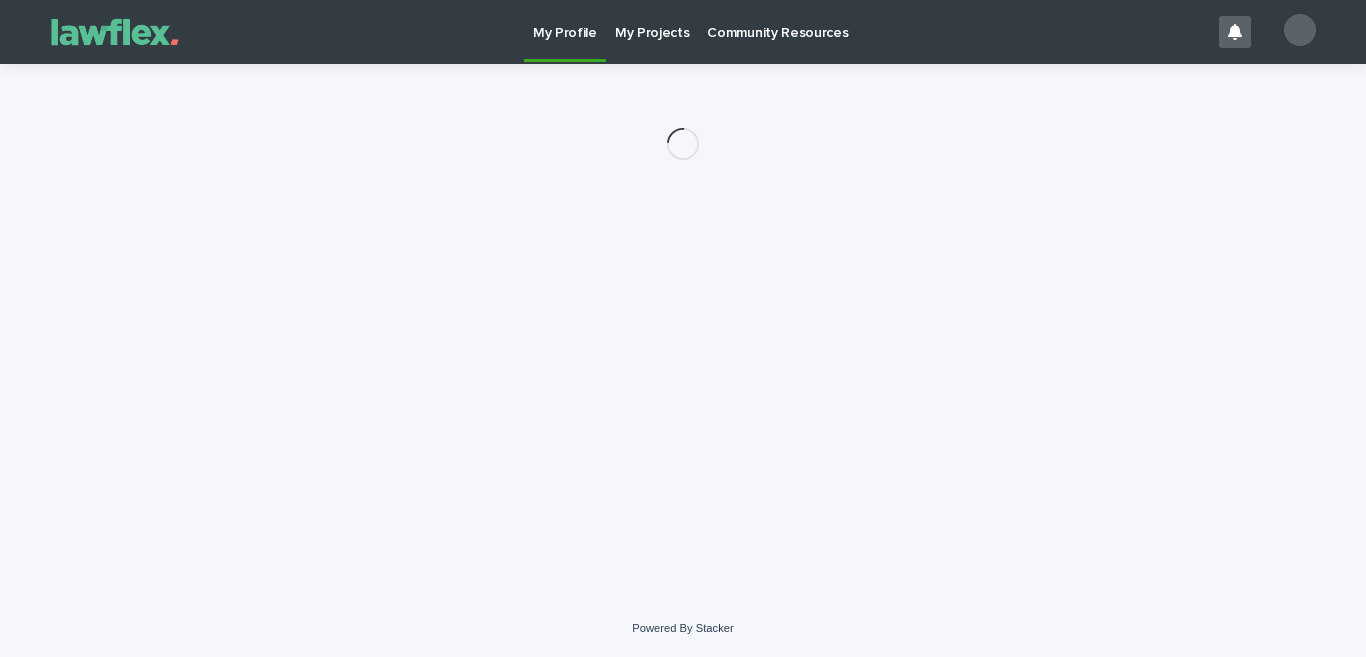 scroll, scrollTop: 0, scrollLeft: 0, axis: both 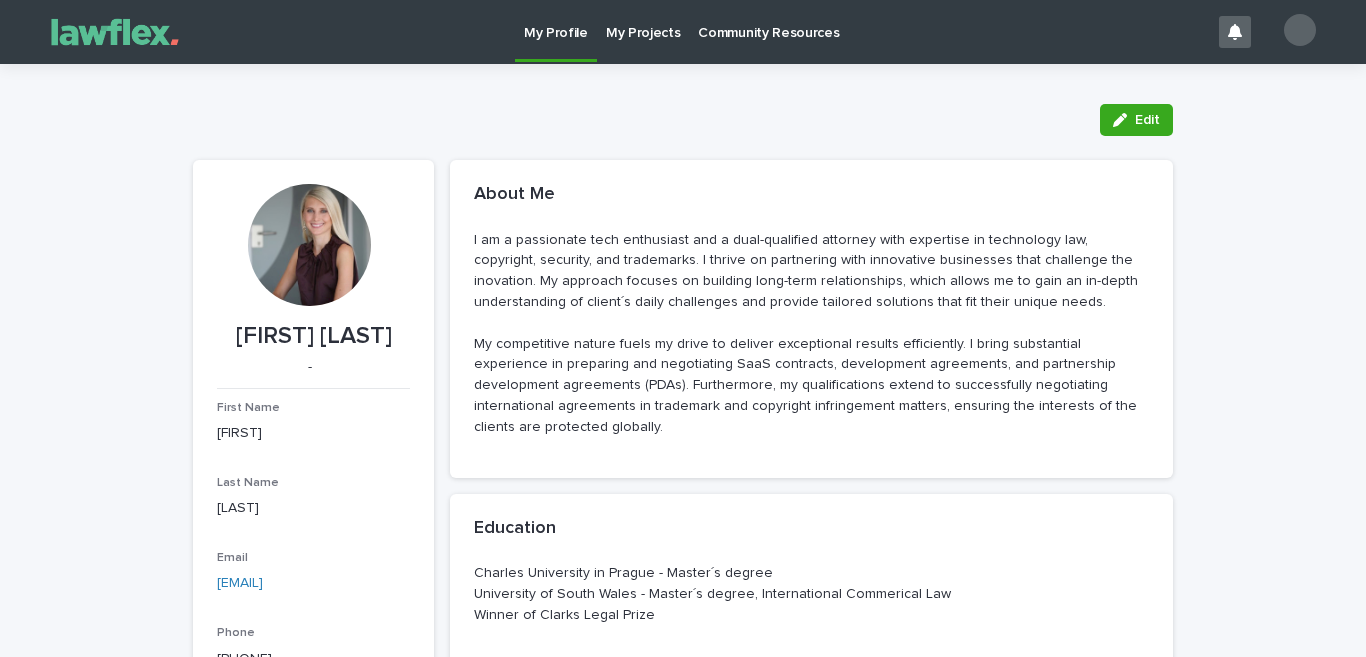 click on "My Projects" at bounding box center [643, 21] 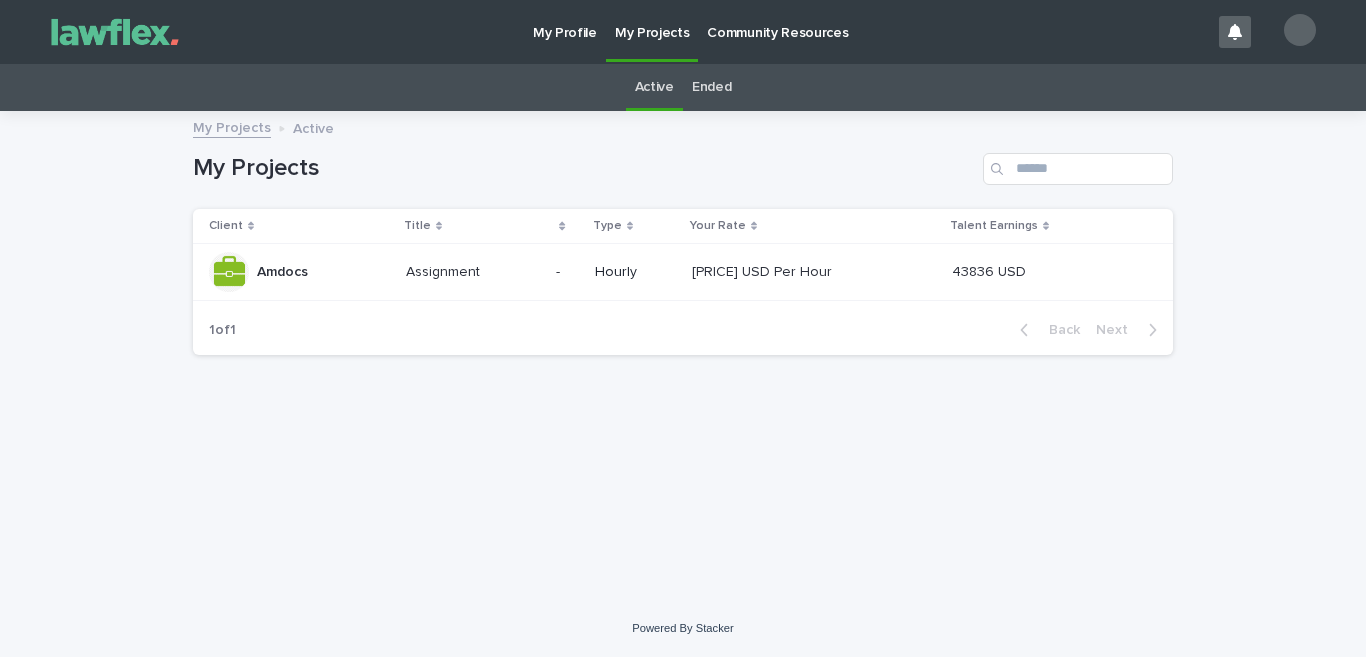 click on "[PRICE] USD Per Hour [PRICE] USD Per Hour" at bounding box center (814, 272) 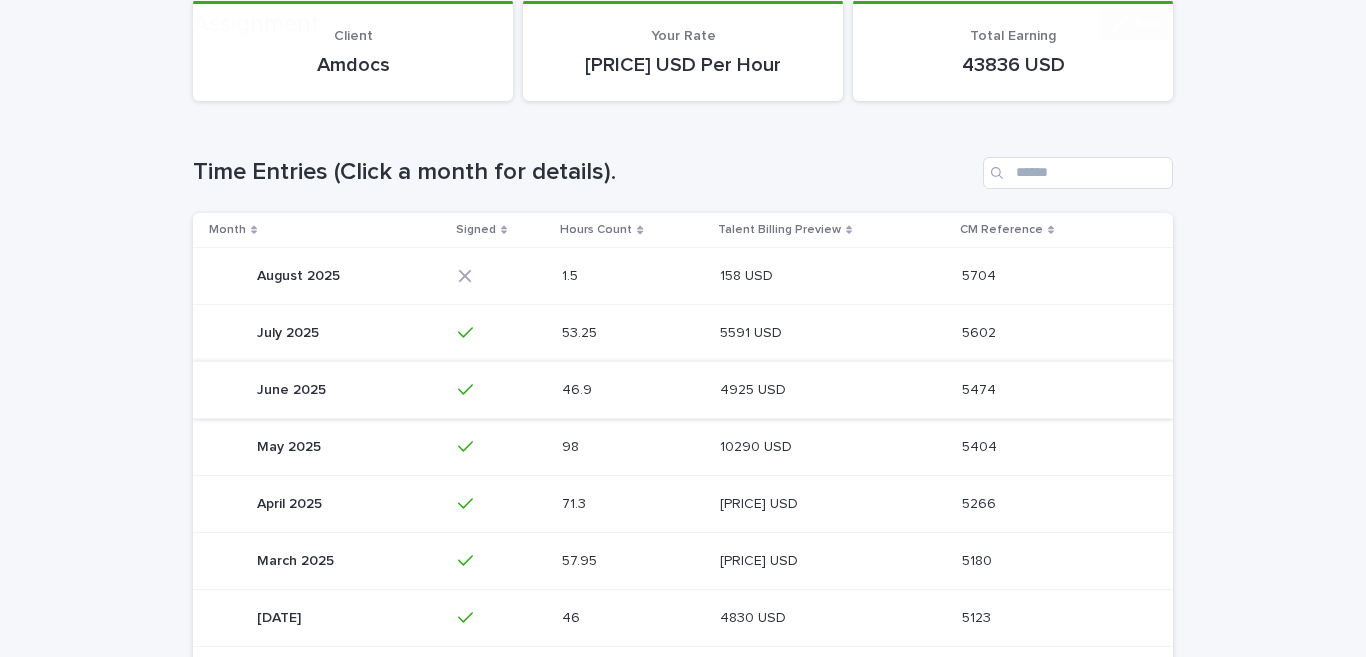 scroll, scrollTop: 300, scrollLeft: 0, axis: vertical 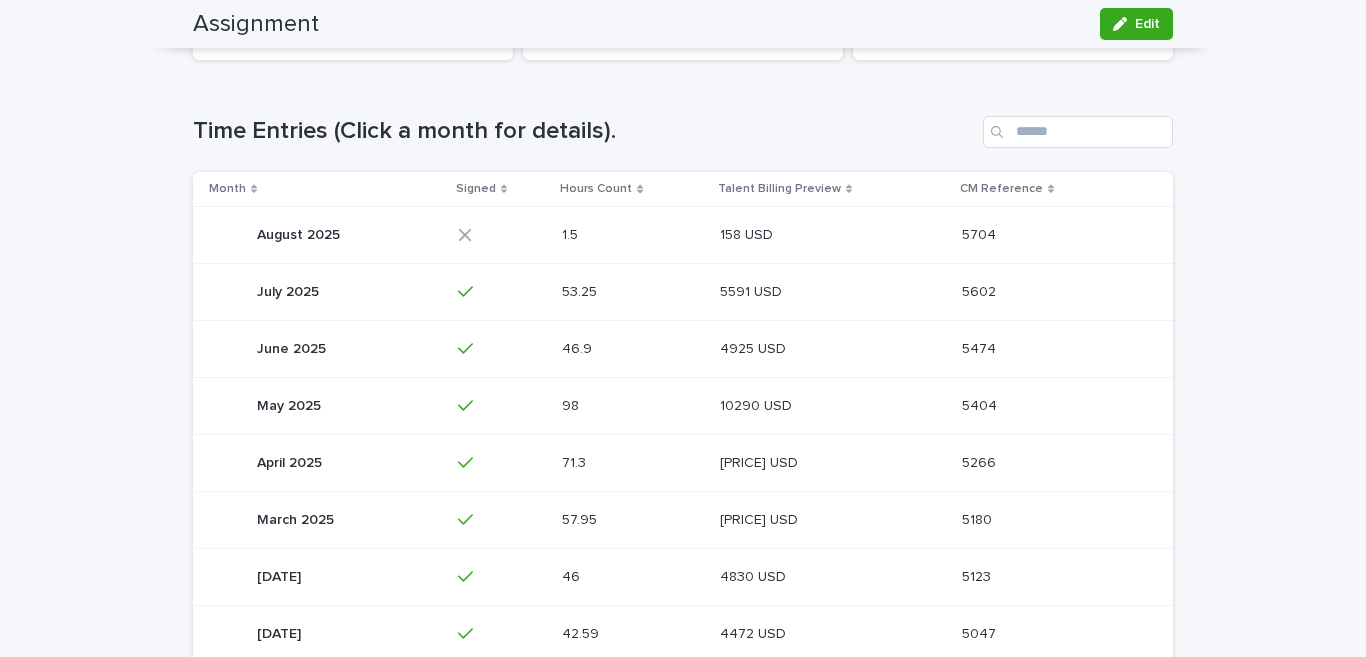 click on "[PRICE] USD [PRICE] USD" at bounding box center (833, 235) 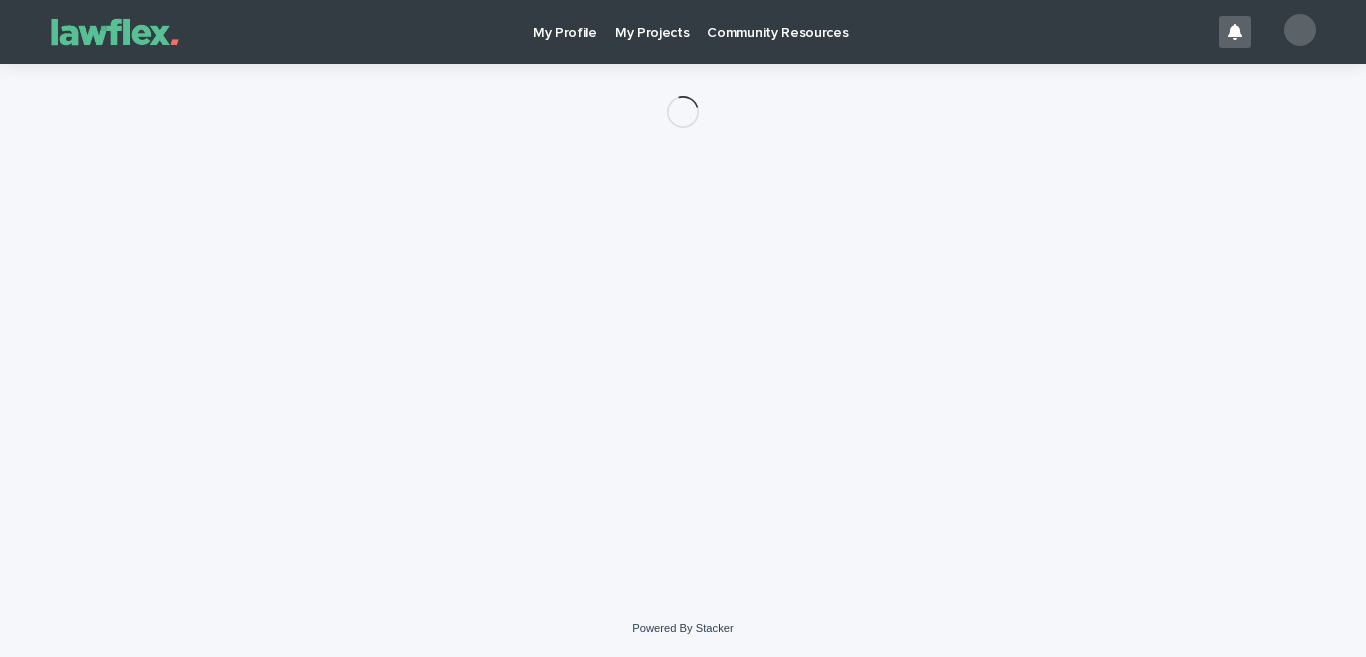 scroll, scrollTop: 0, scrollLeft: 0, axis: both 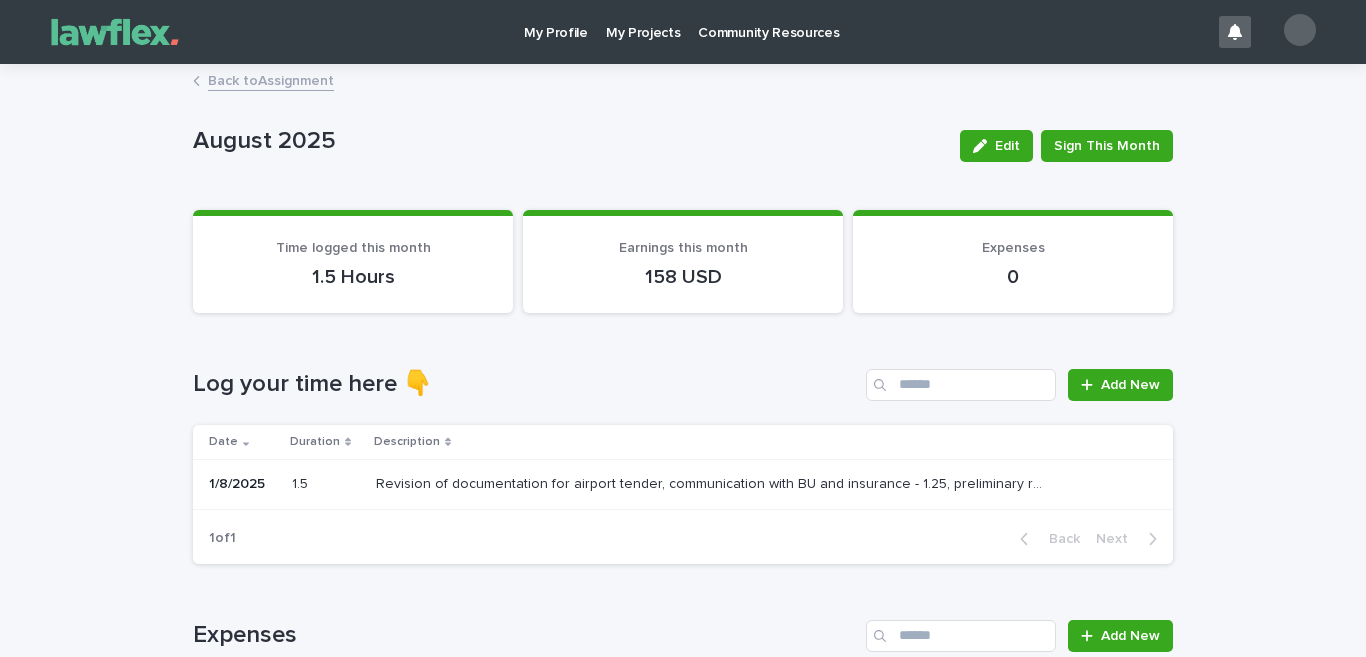 click on "Log your time here 👇" at bounding box center (525, 384) 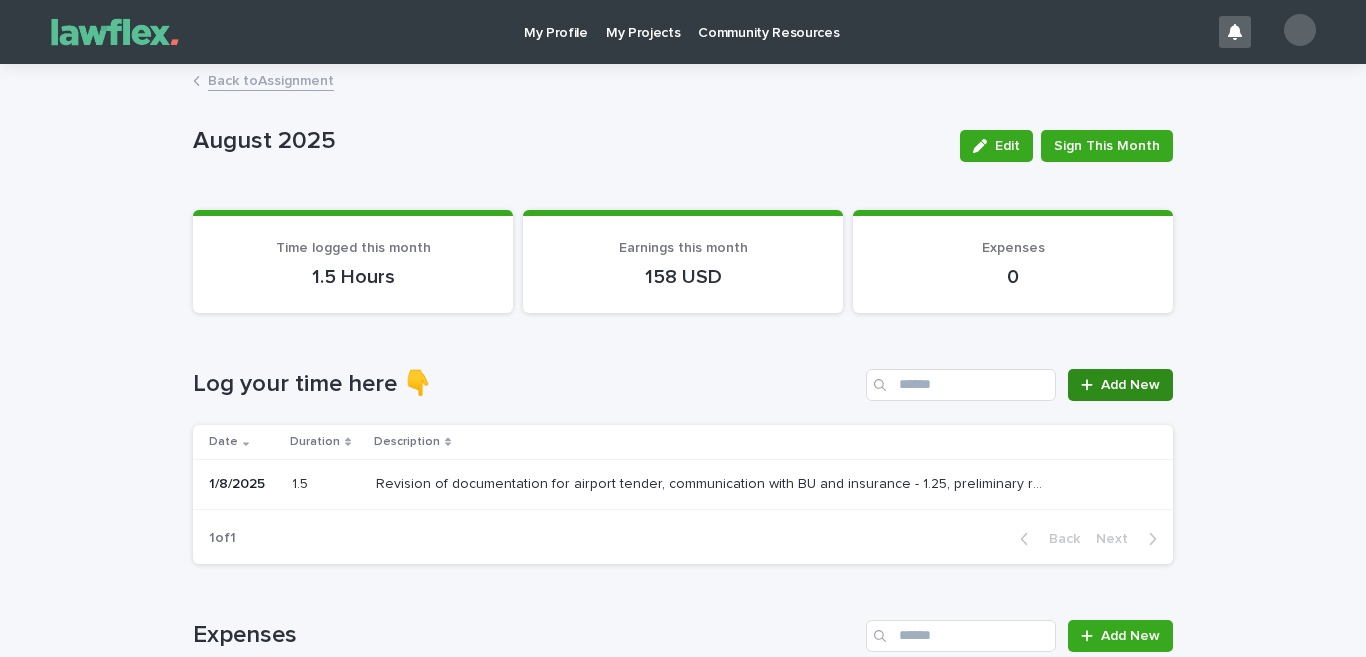 click on "Add New" at bounding box center (1120, 385) 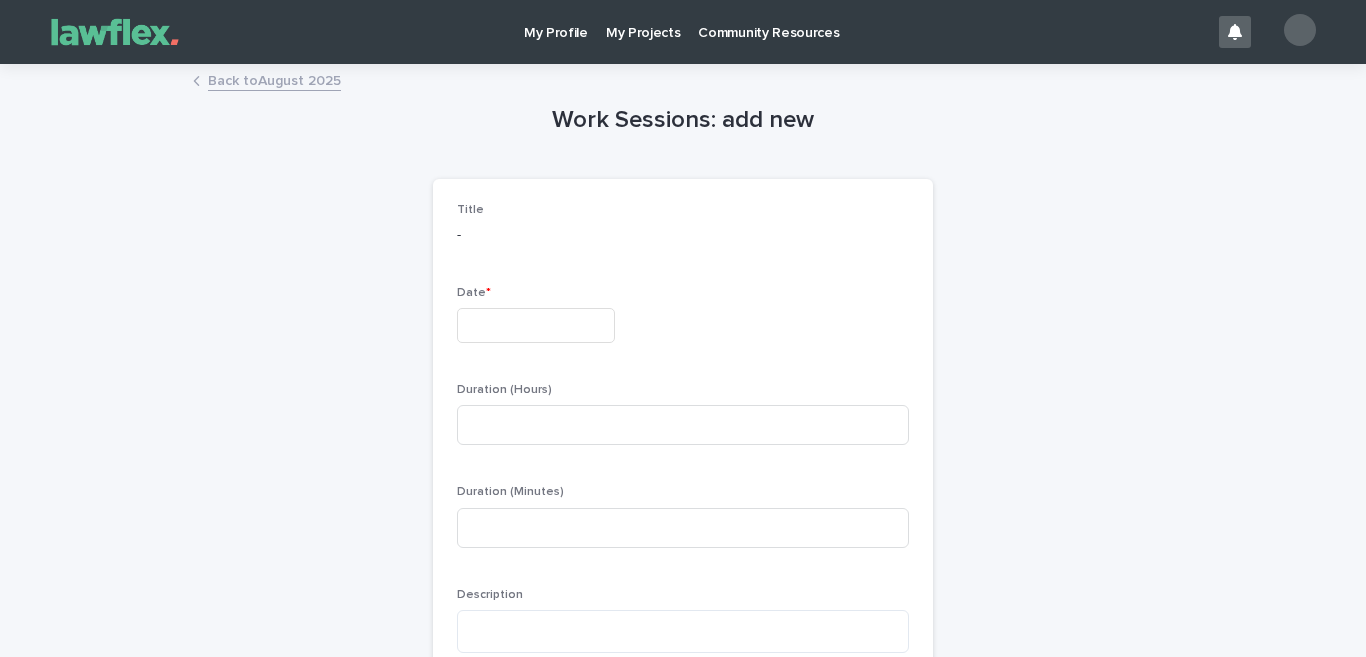 click at bounding box center [536, 325] 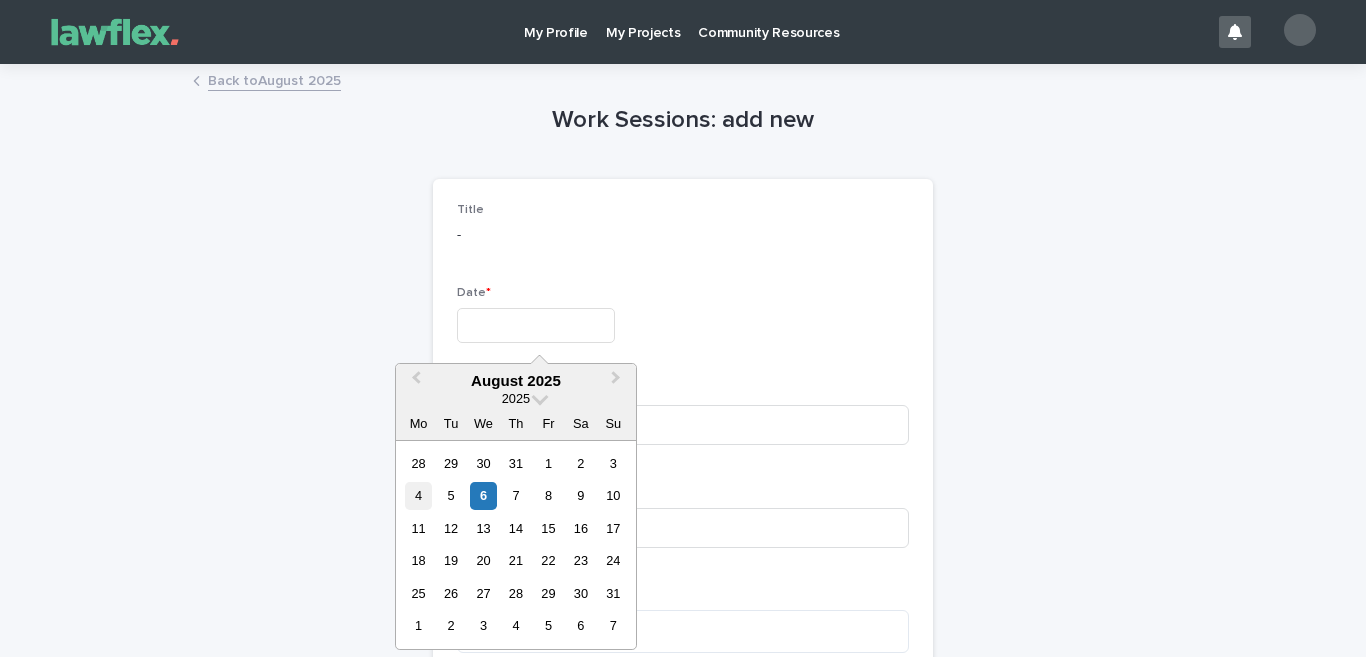 click on "4" at bounding box center [418, 495] 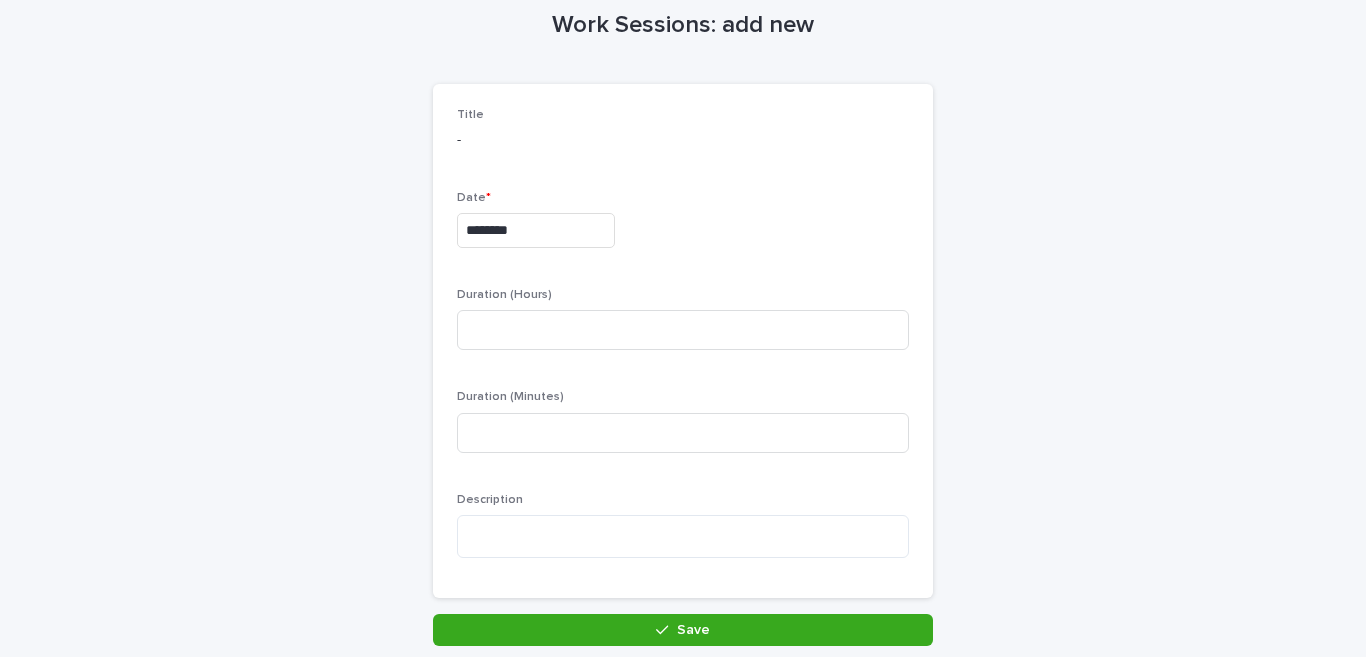 scroll, scrollTop: 200, scrollLeft: 0, axis: vertical 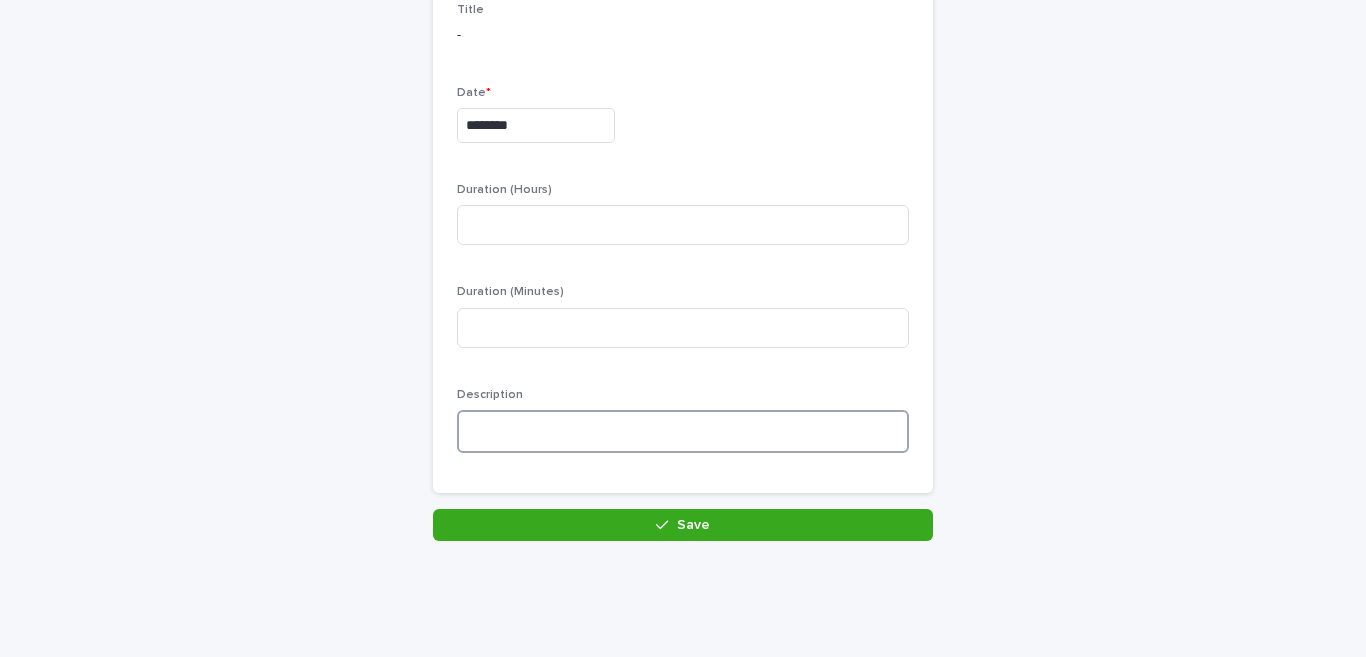 click at bounding box center [683, 431] 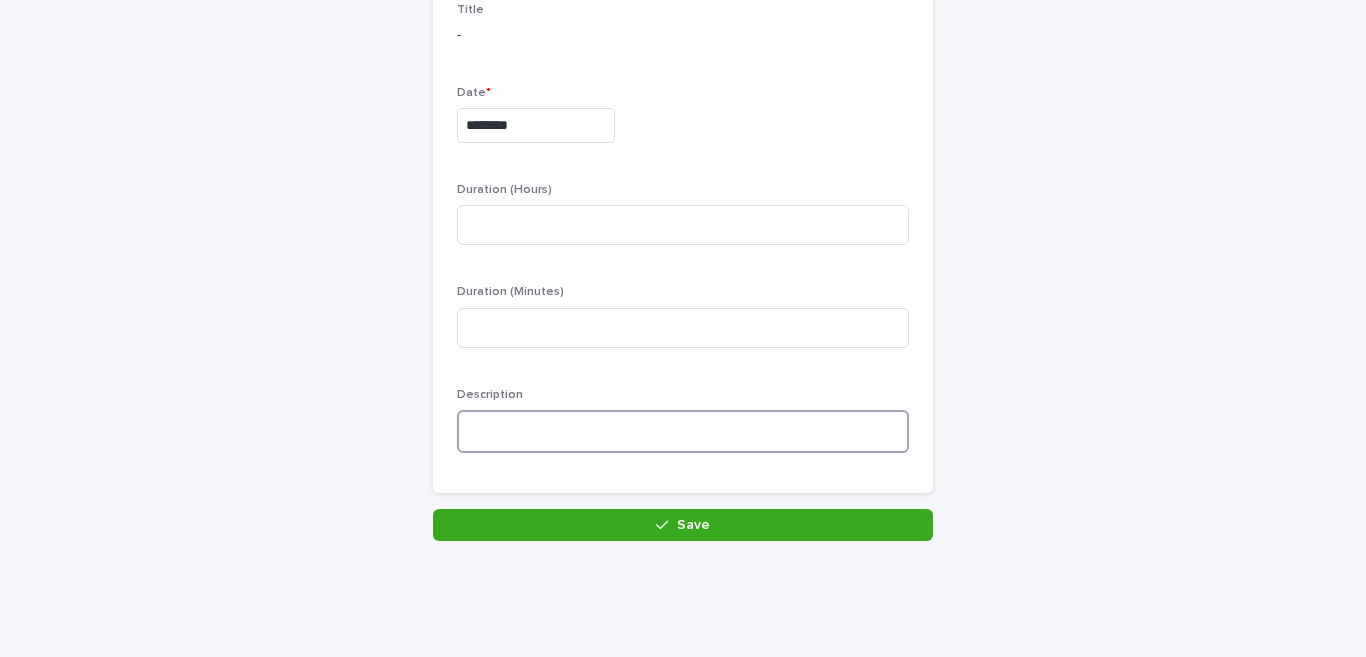 click at bounding box center [683, 431] 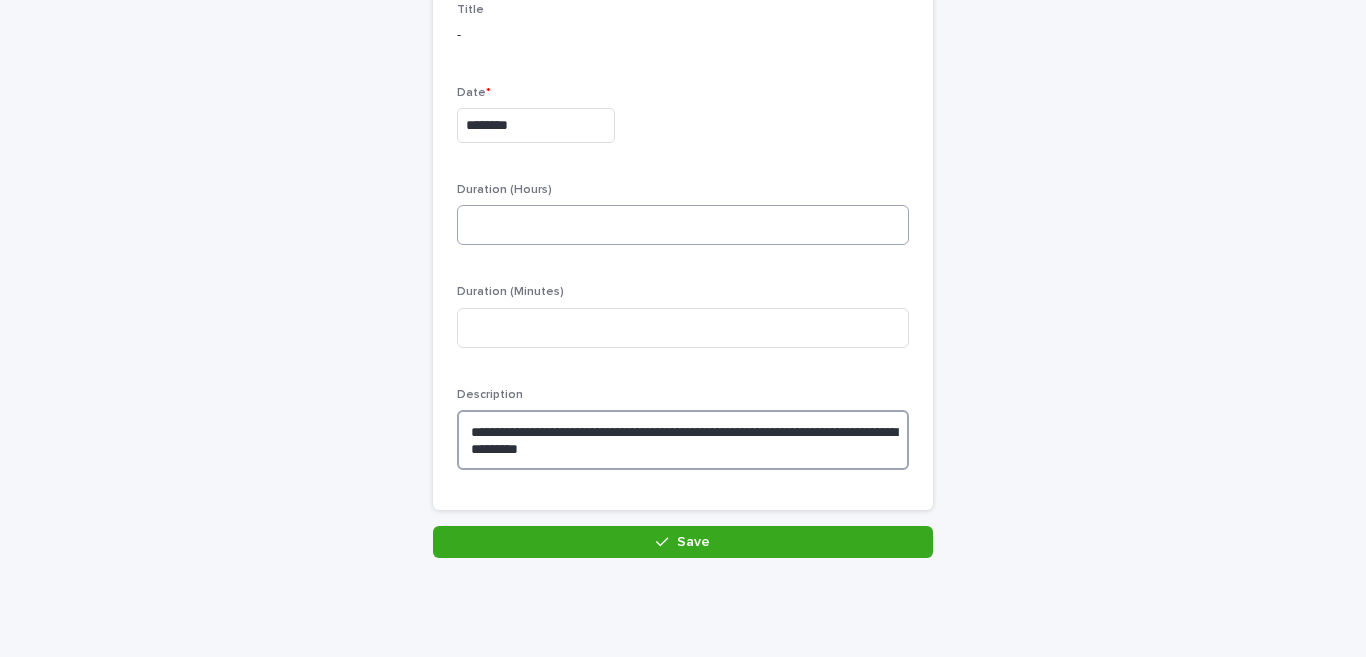 type on "**********" 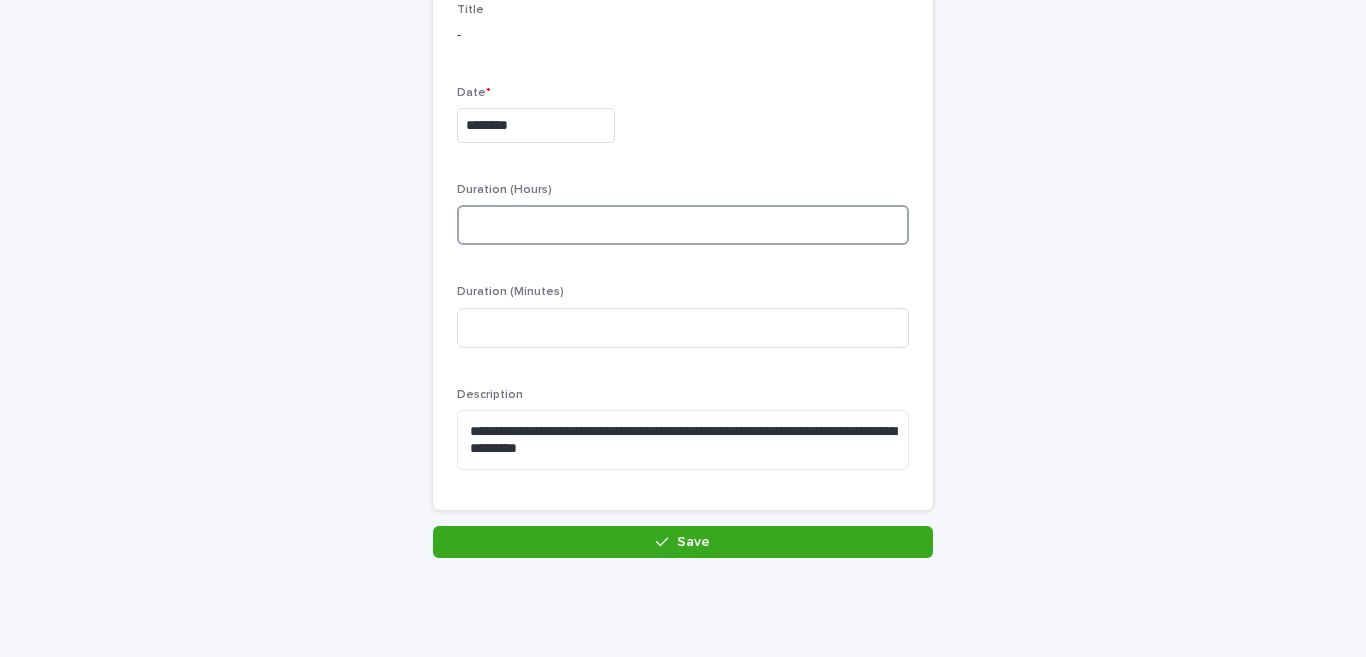 click at bounding box center [683, 225] 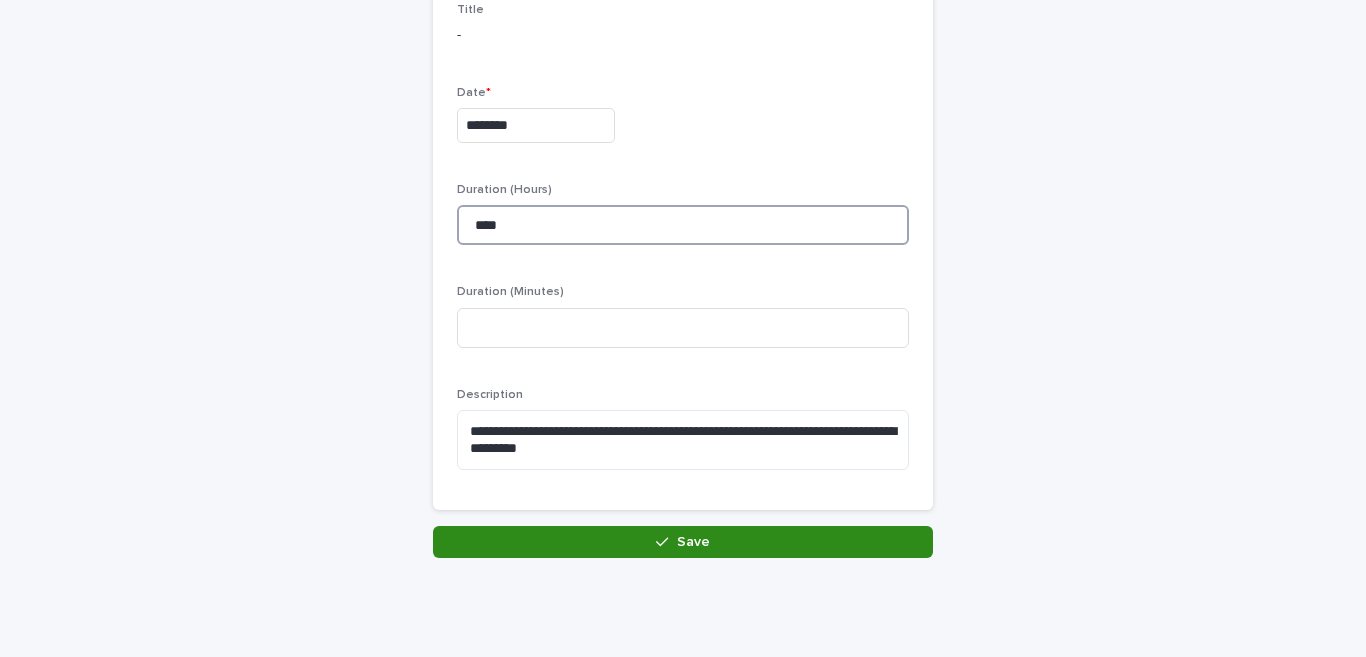 type on "****" 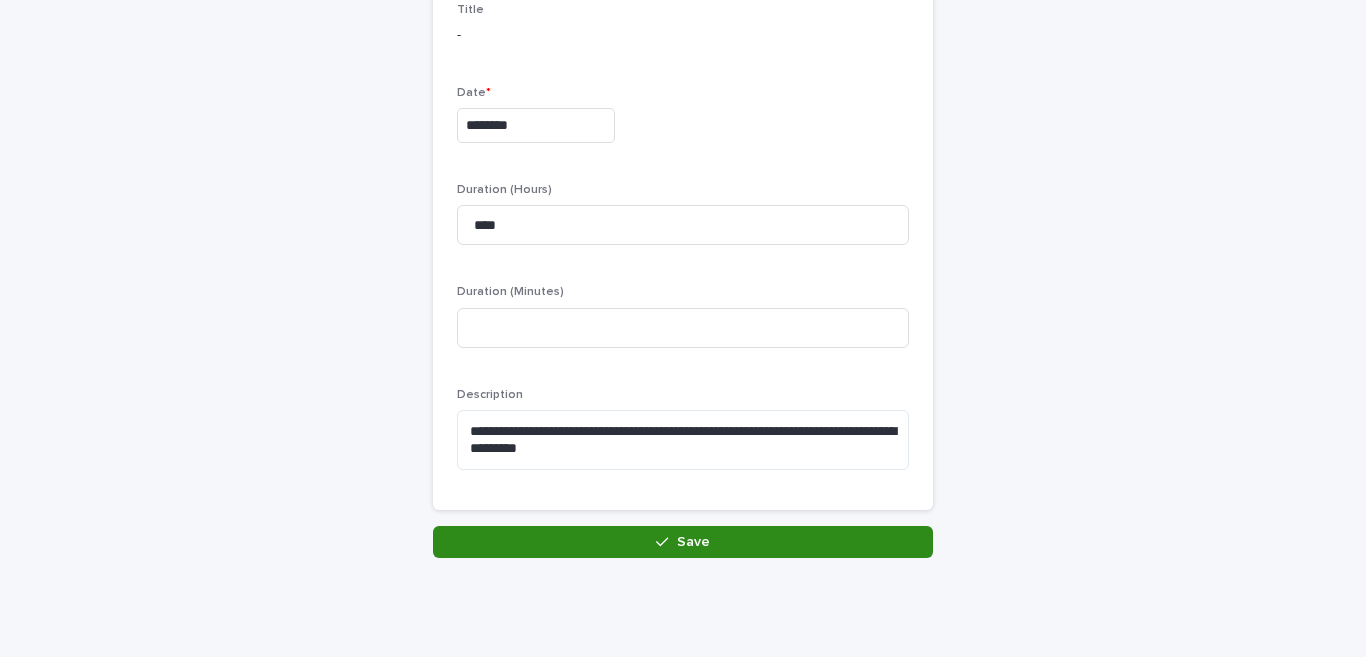 click on "Save" at bounding box center [683, 542] 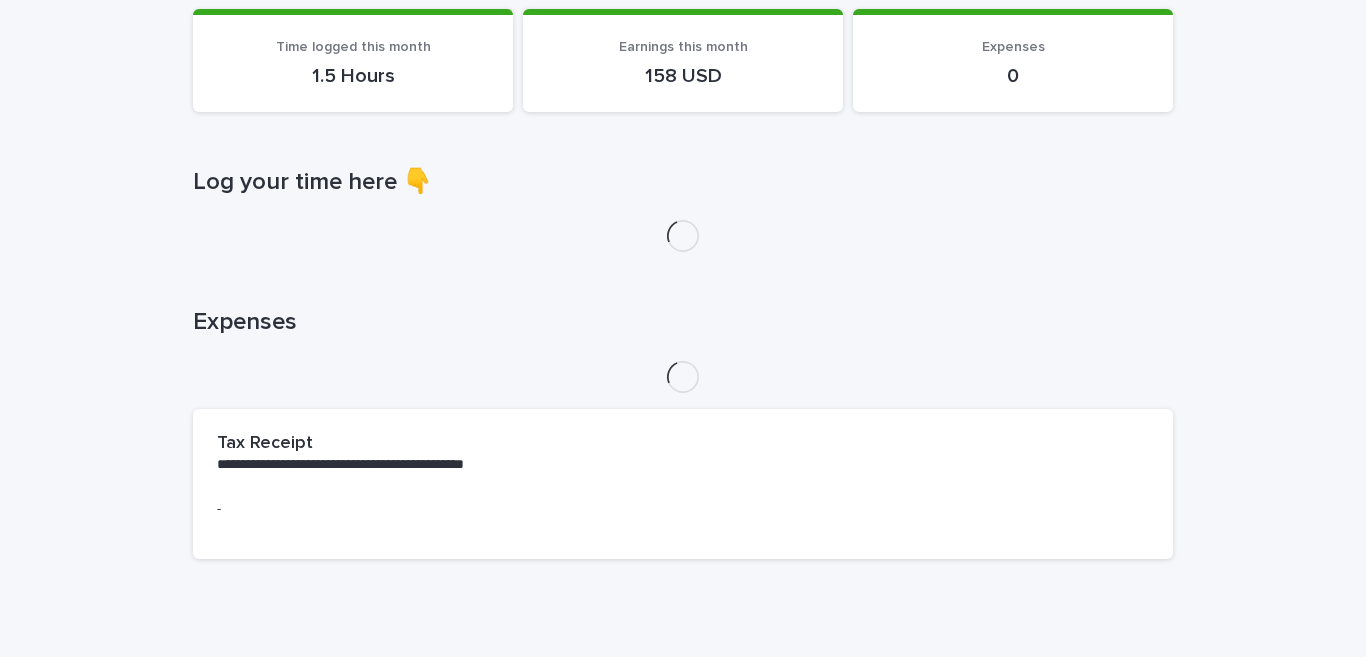 scroll, scrollTop: 0, scrollLeft: 0, axis: both 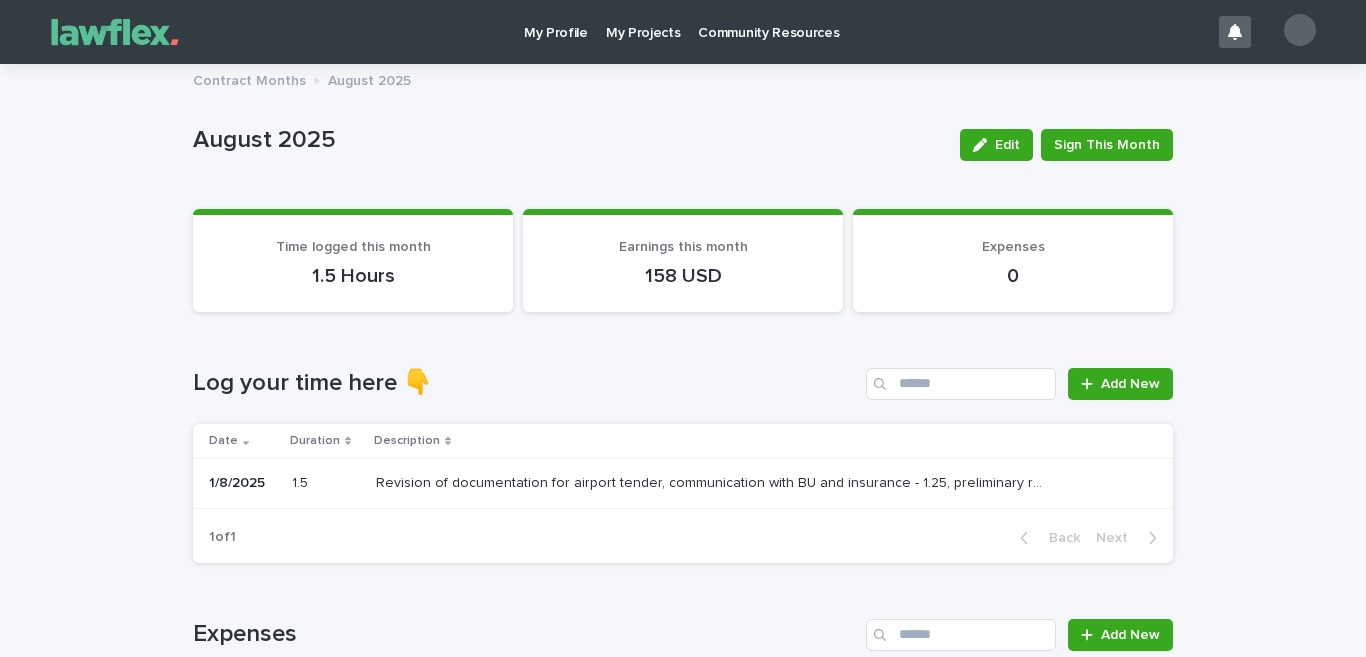 click on "Revision of documentation for airport tender, communication with BU and insurance - 1.25, preliminary review of new requirements from bank, email to BU - 0.25" at bounding box center [711, 481] 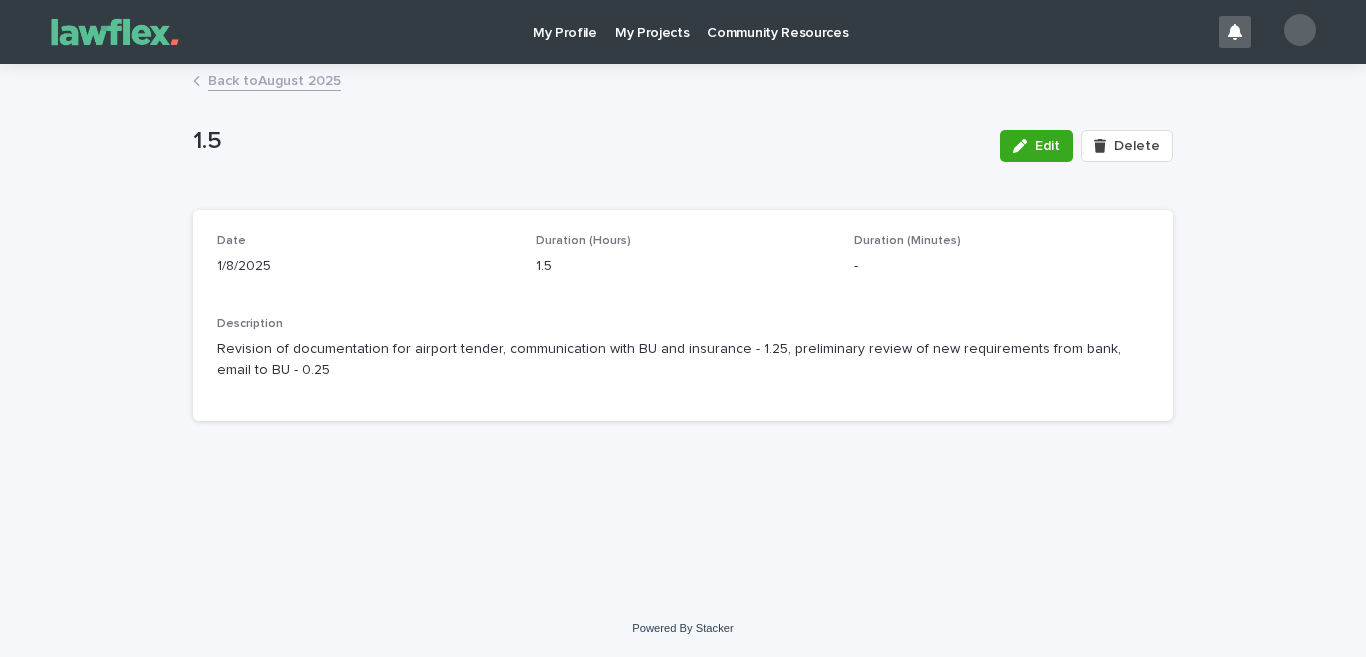 click on "Back to  [DATE]" at bounding box center (274, 79) 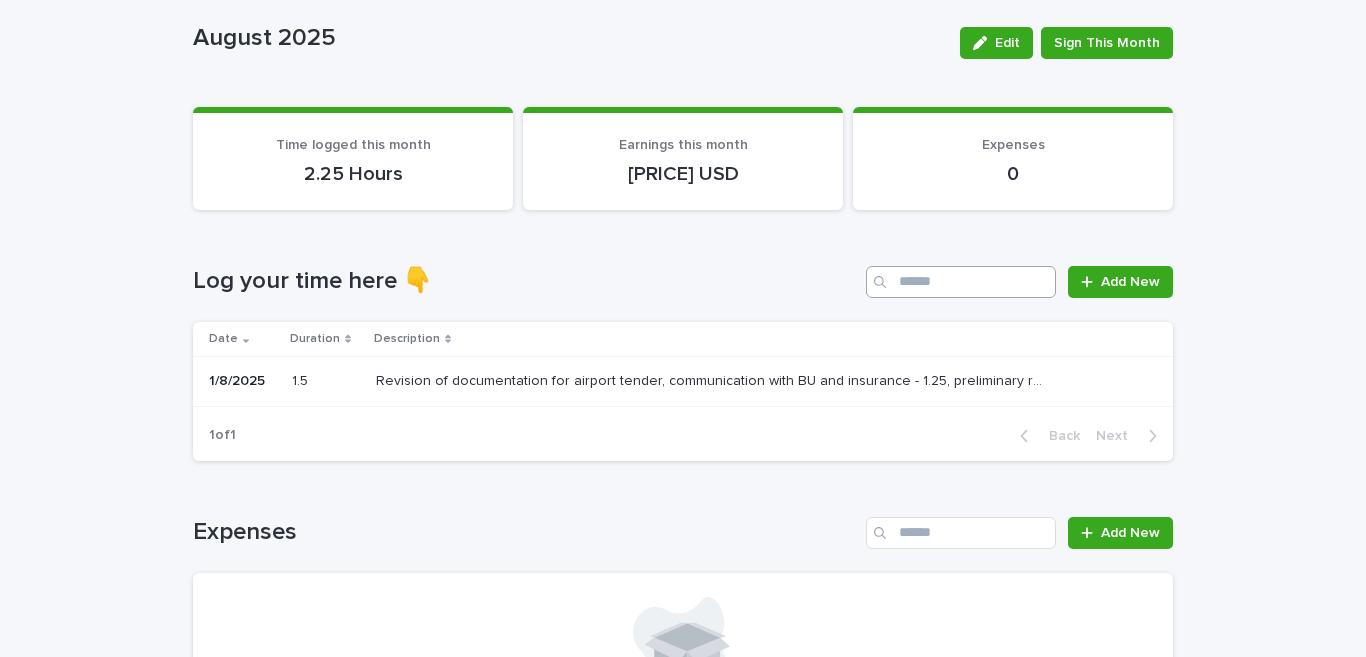 scroll, scrollTop: 225, scrollLeft: 0, axis: vertical 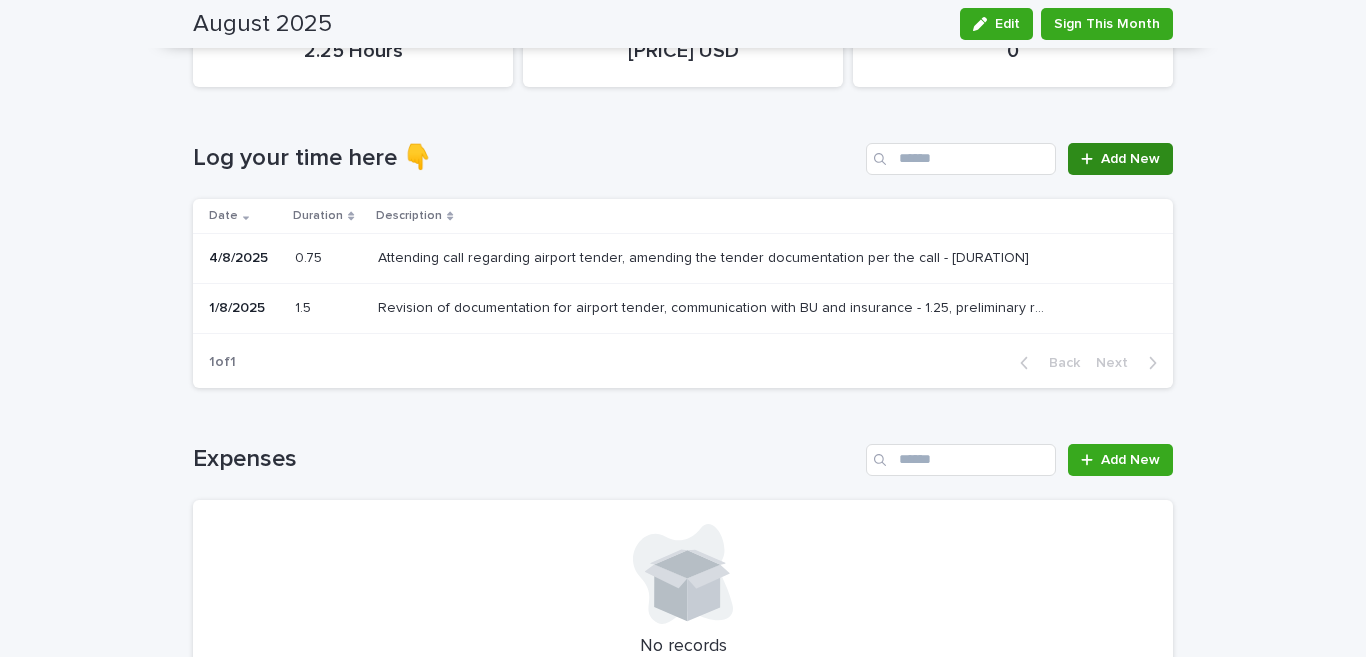 click at bounding box center (1091, 159) 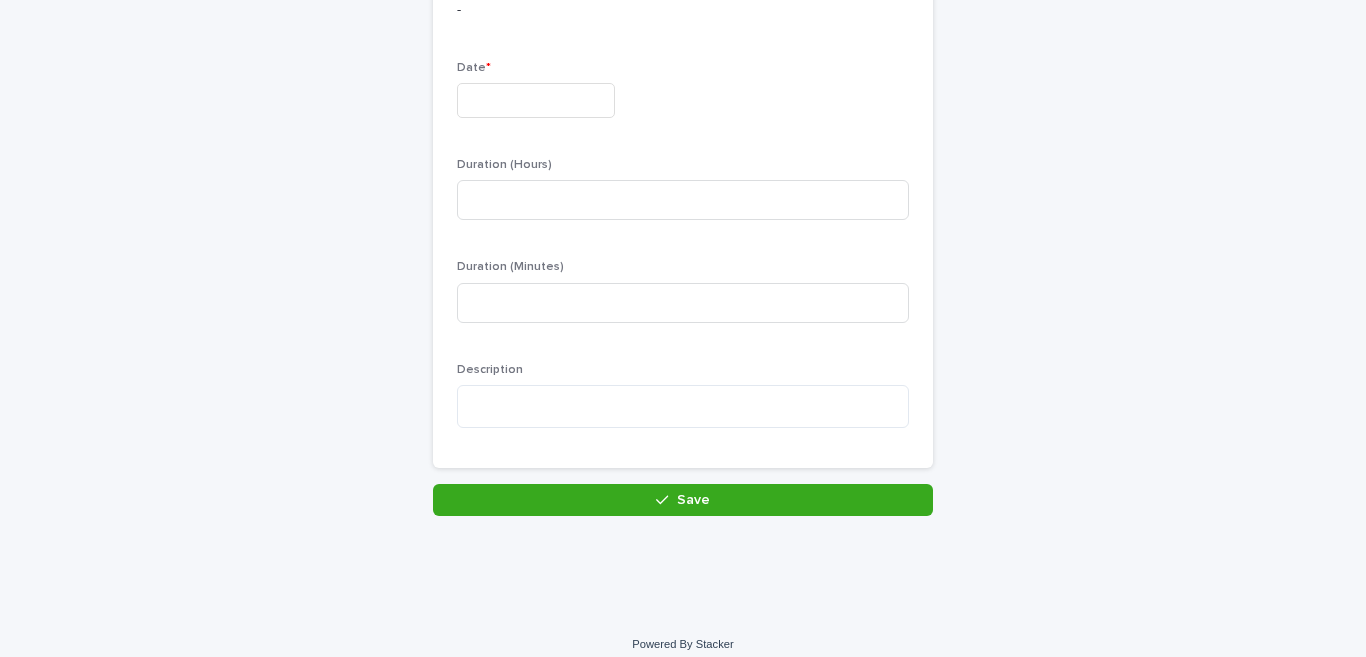 scroll, scrollTop: 227, scrollLeft: 0, axis: vertical 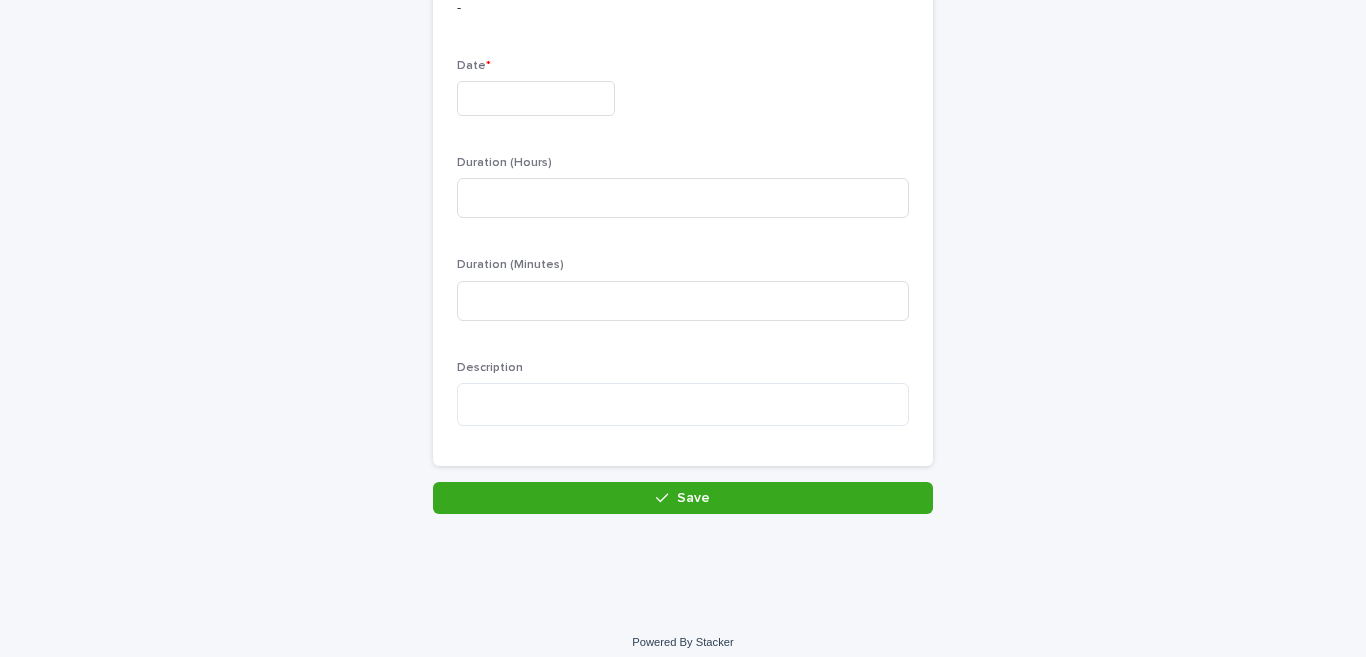 click at bounding box center [536, 98] 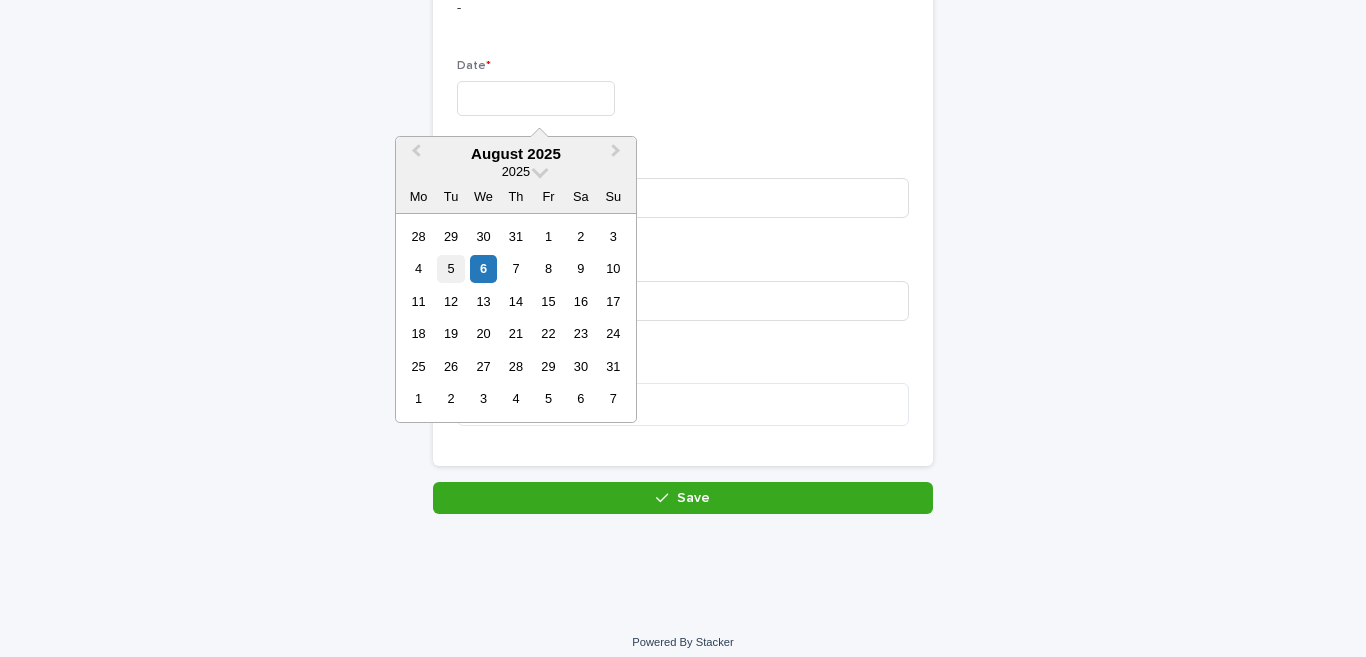 click on "5" at bounding box center (450, 268) 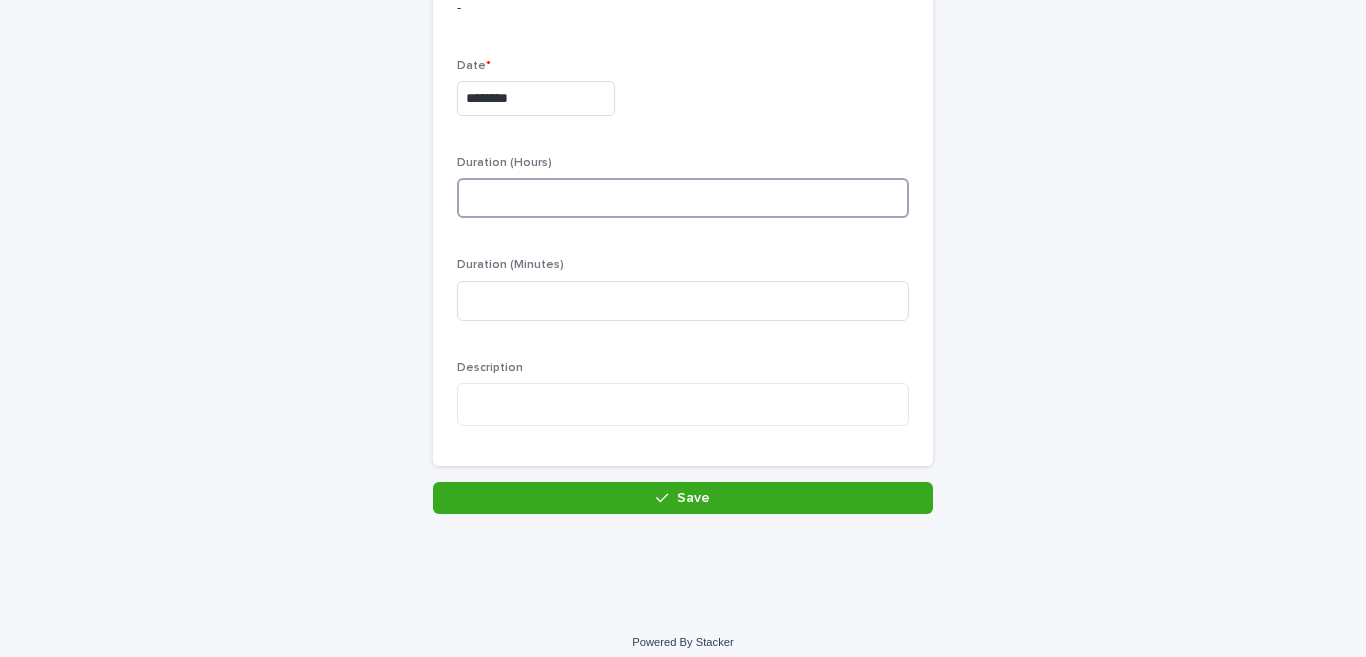 click at bounding box center (683, 198) 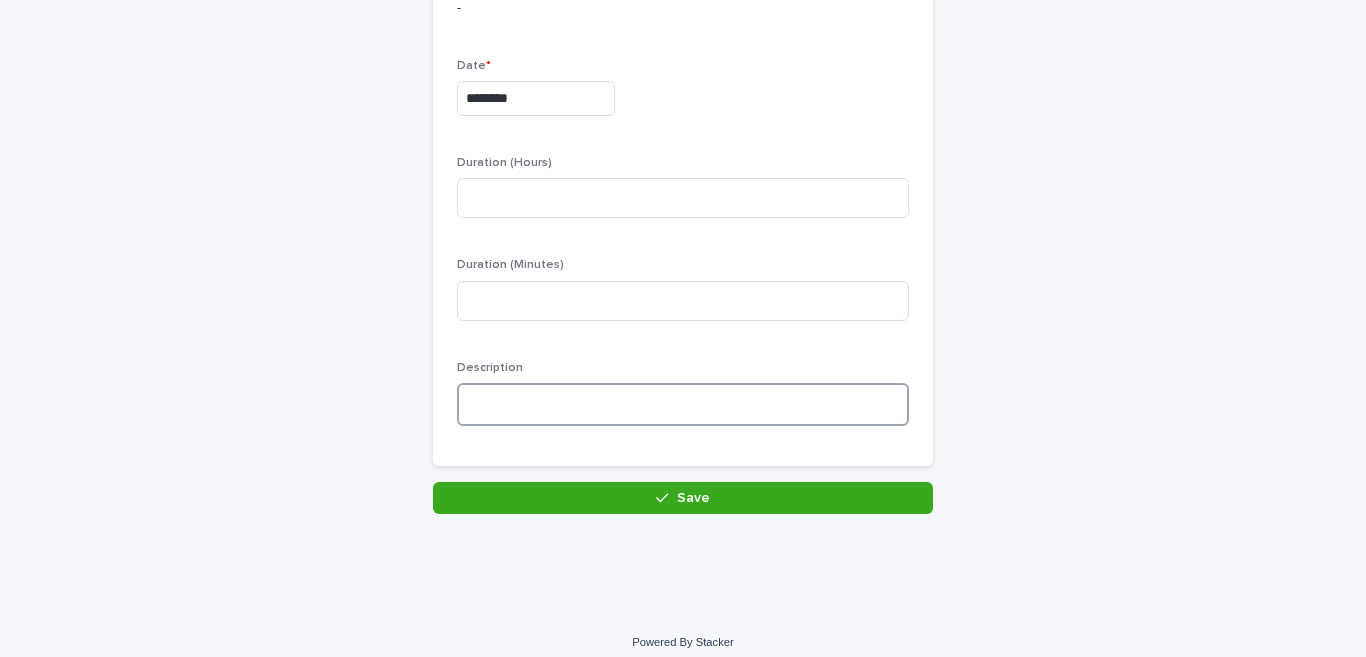click at bounding box center (683, 404) 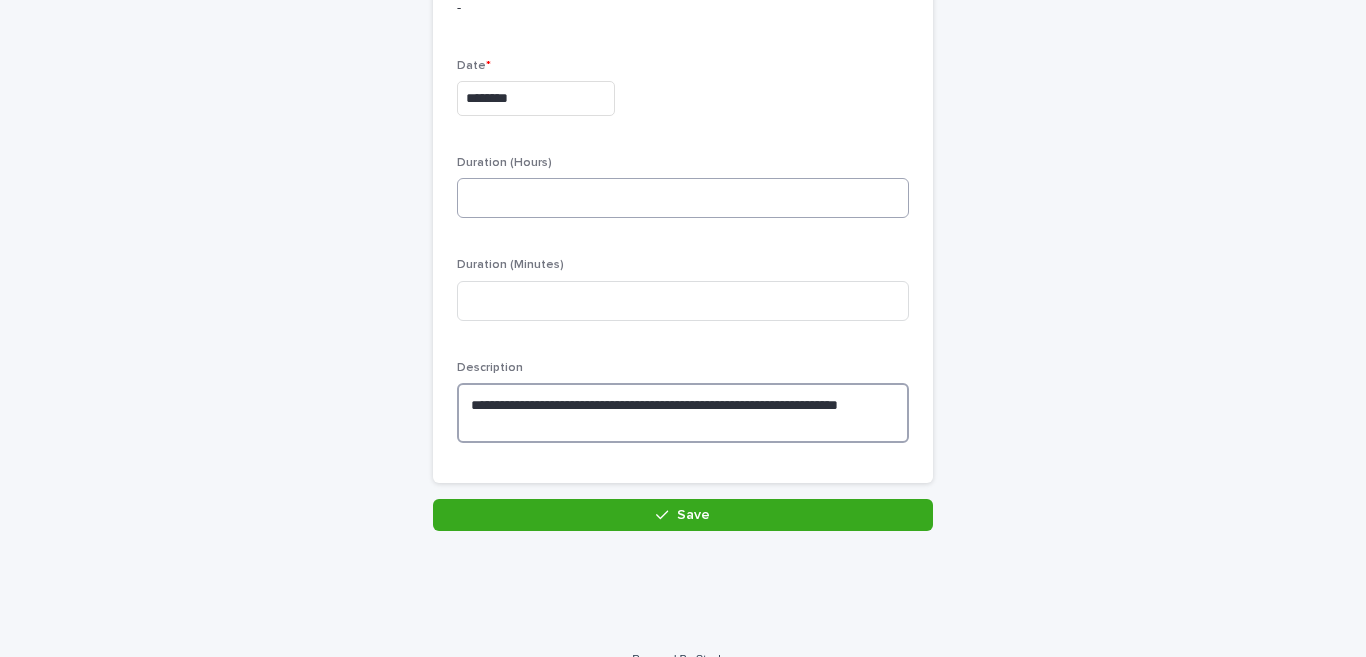 type on "**********" 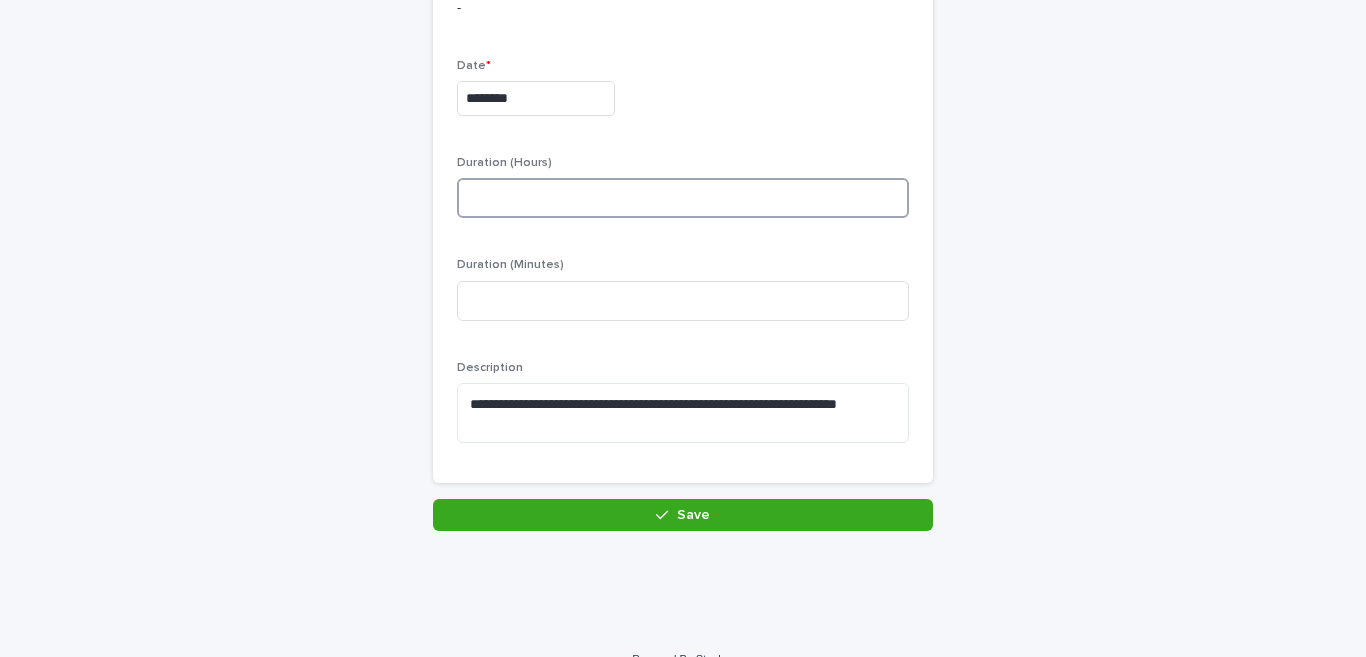 click at bounding box center [683, 198] 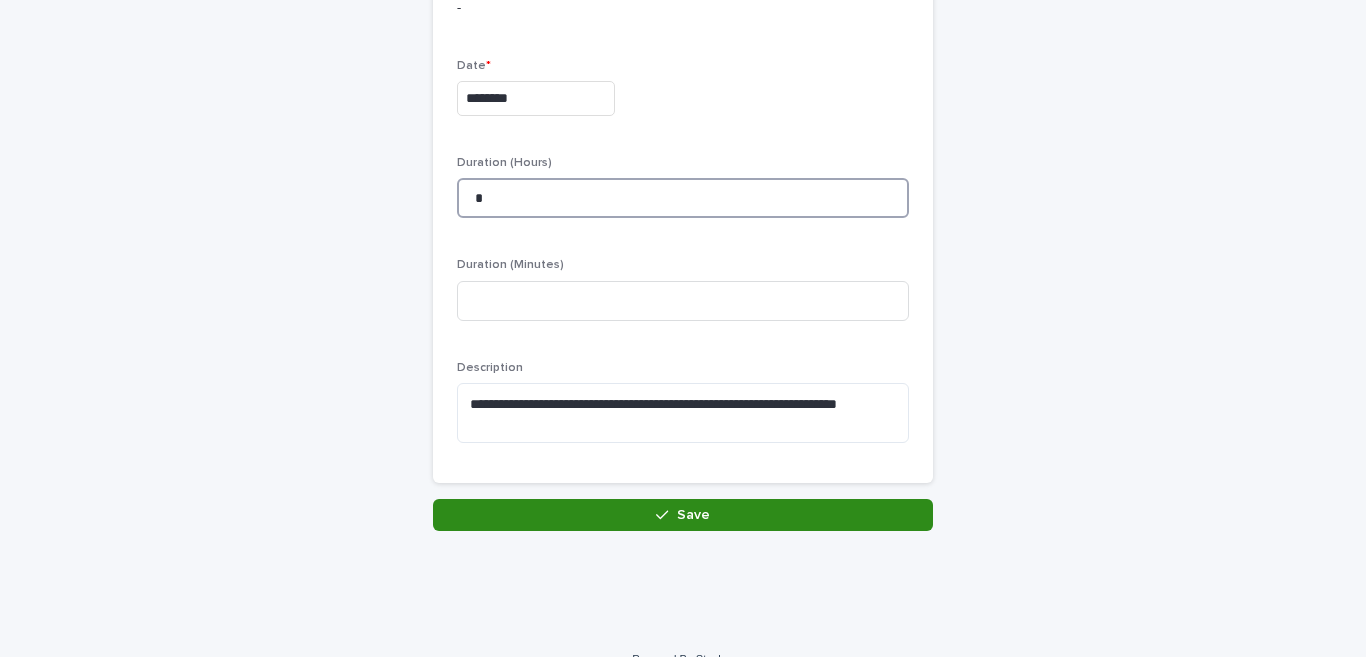 type on "*" 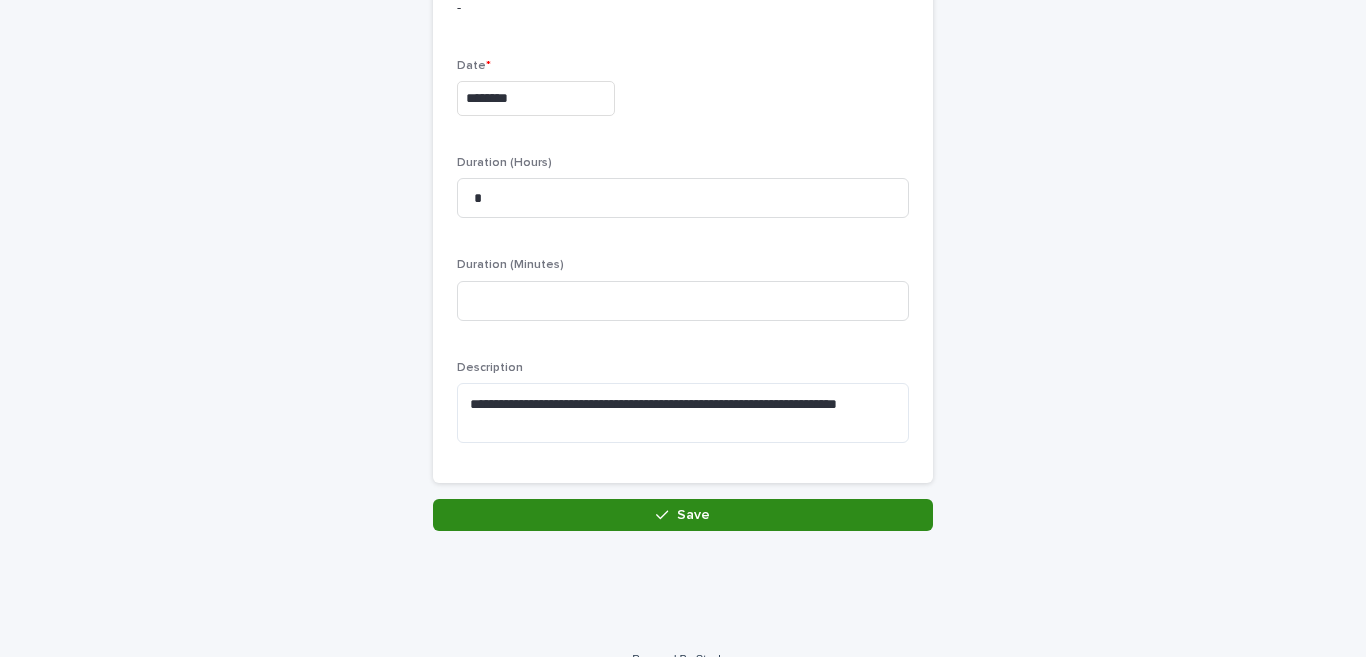 click on "Save" at bounding box center (693, 515) 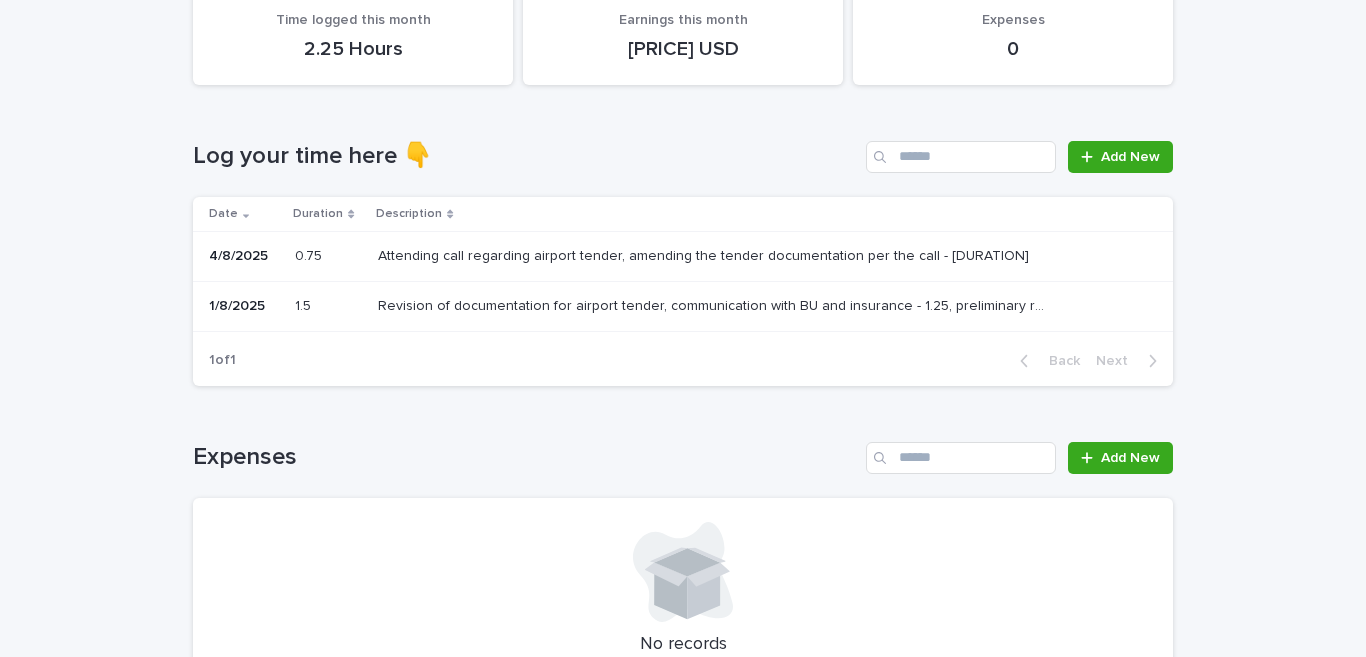 scroll, scrollTop: 0, scrollLeft: 0, axis: both 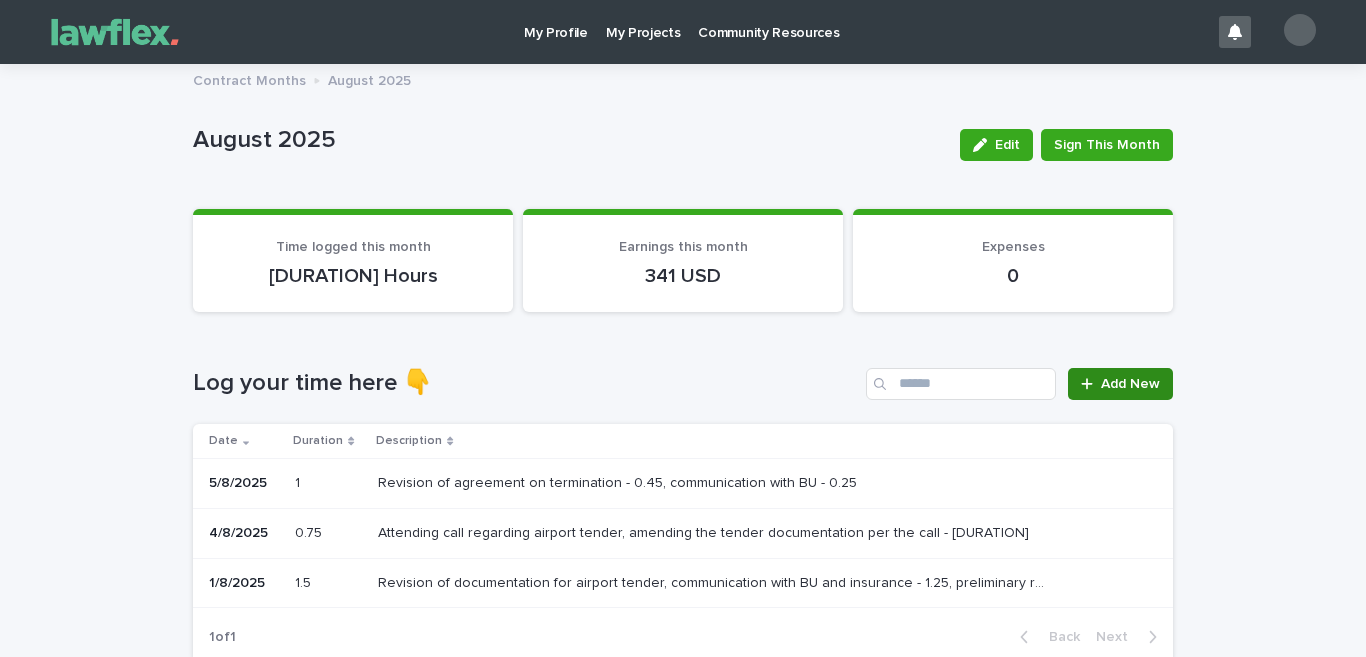 click on "Add New" at bounding box center (1130, 384) 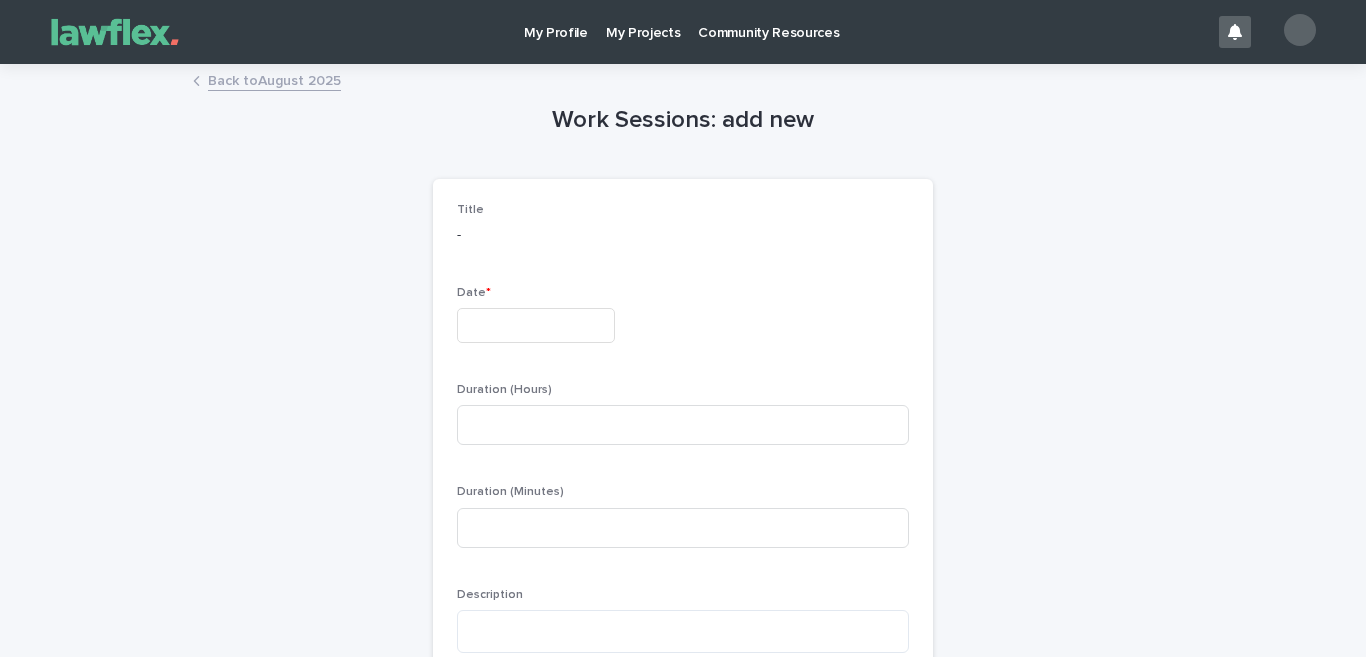 click at bounding box center (536, 325) 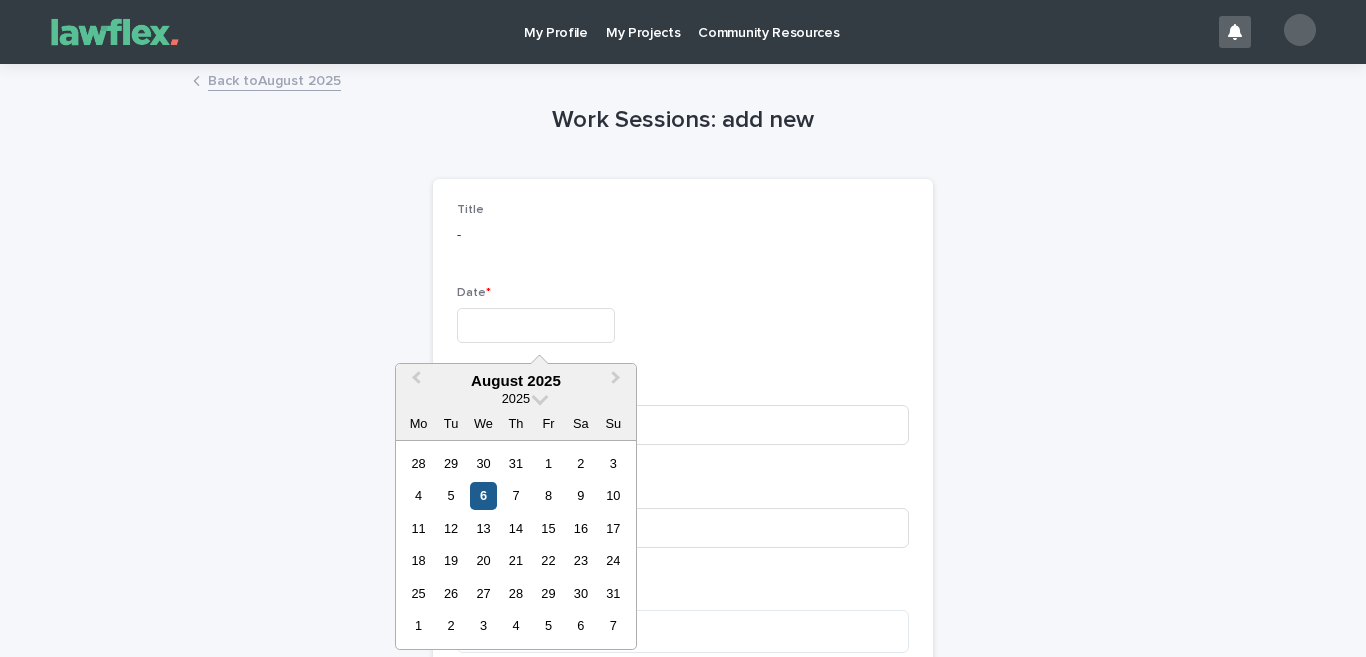click on "6" at bounding box center (483, 495) 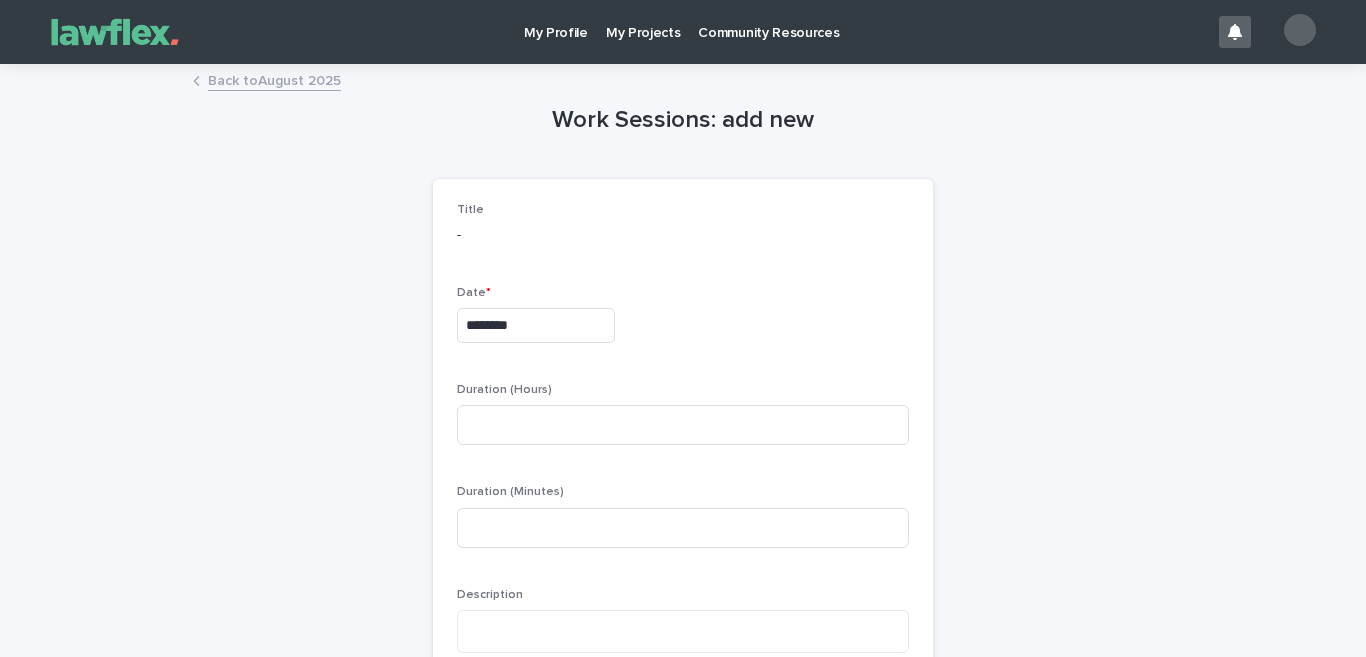 type on "********" 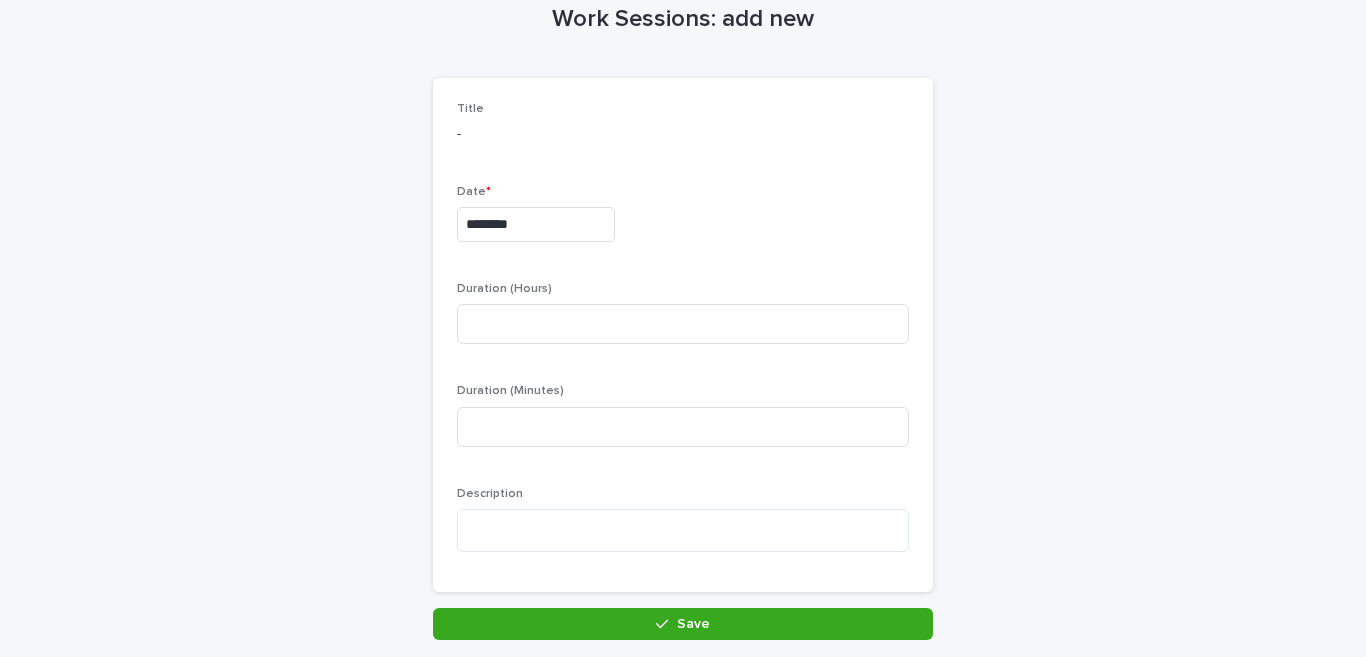 scroll, scrollTop: 200, scrollLeft: 0, axis: vertical 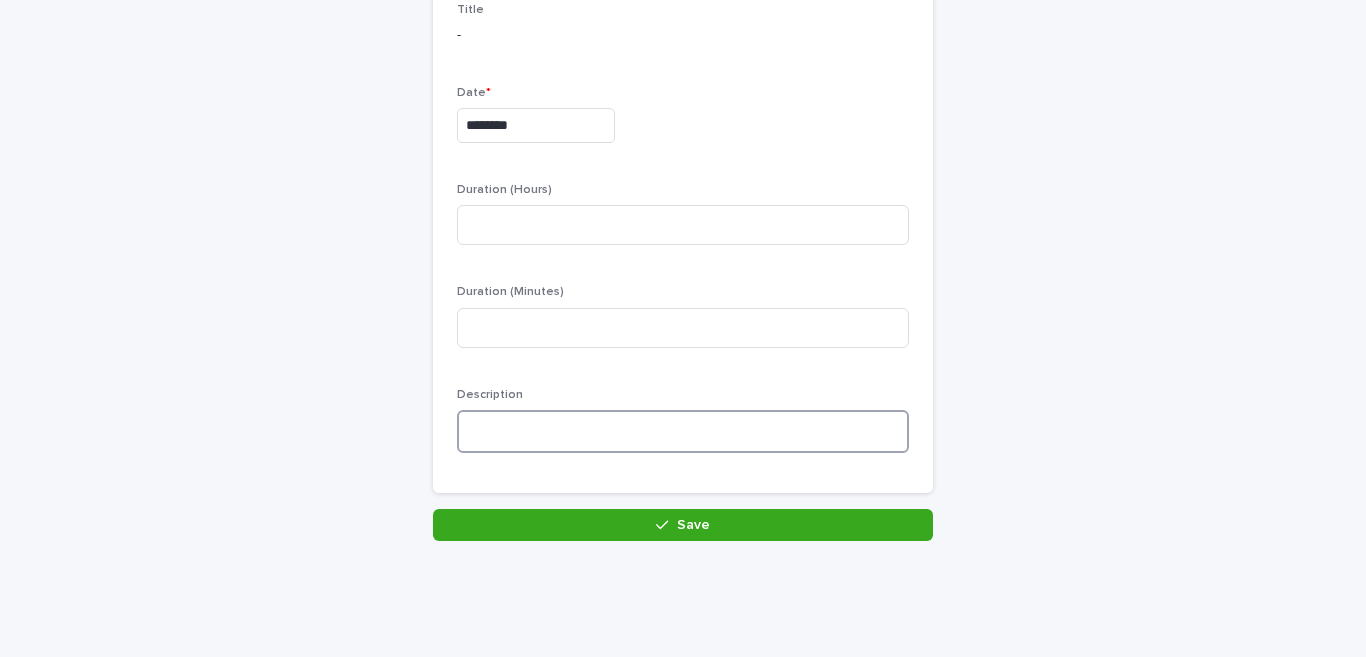 click at bounding box center [683, 431] 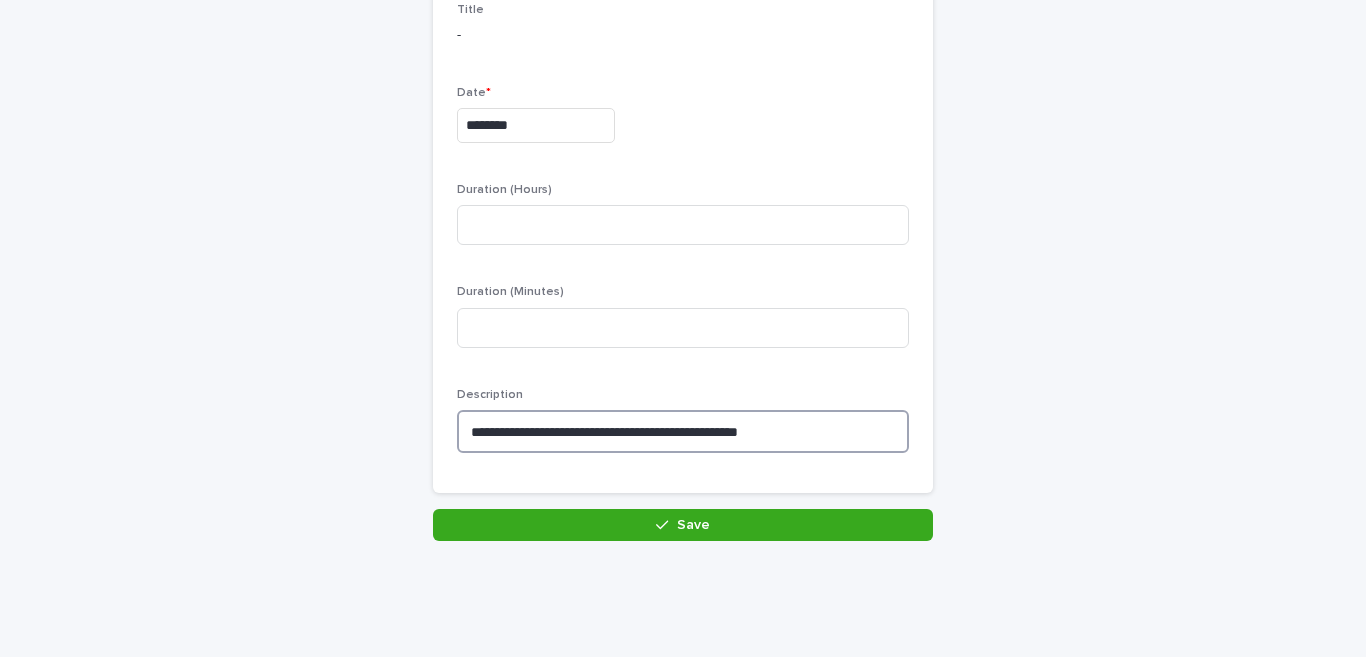 drag, startPoint x: 692, startPoint y: 434, endPoint x: 683, endPoint y: 428, distance: 10.816654 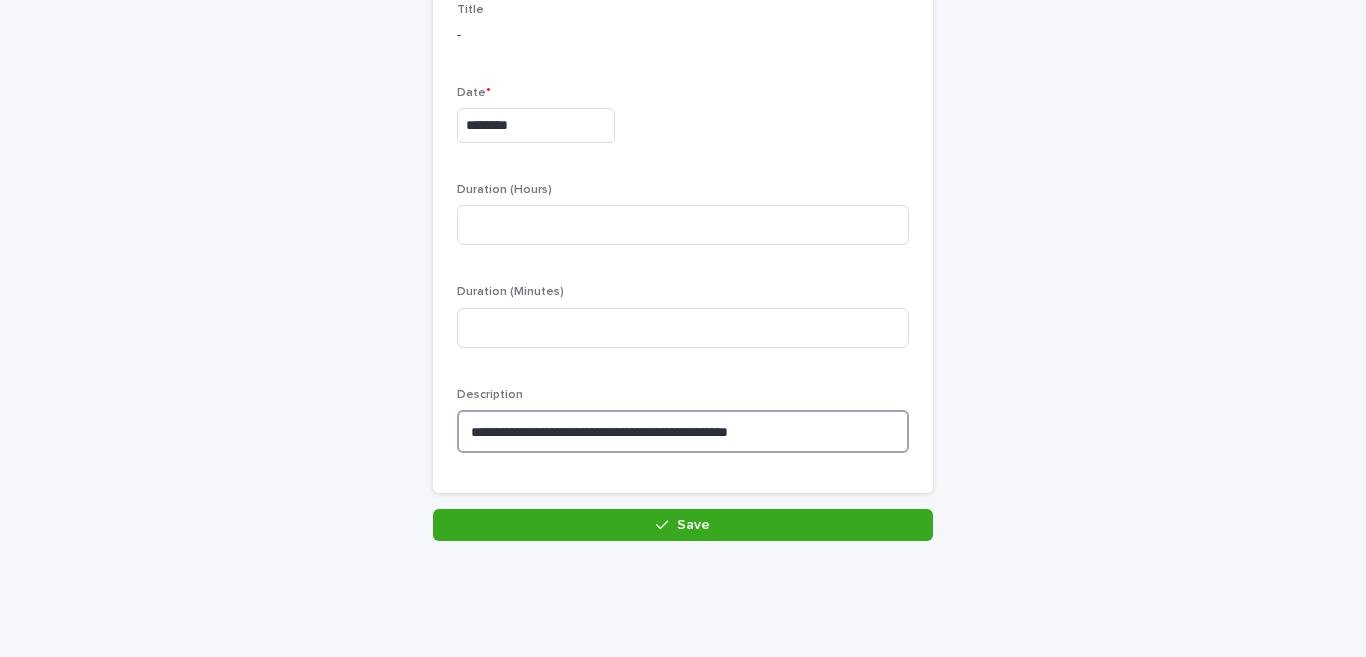 click on "**********" at bounding box center (683, 431) 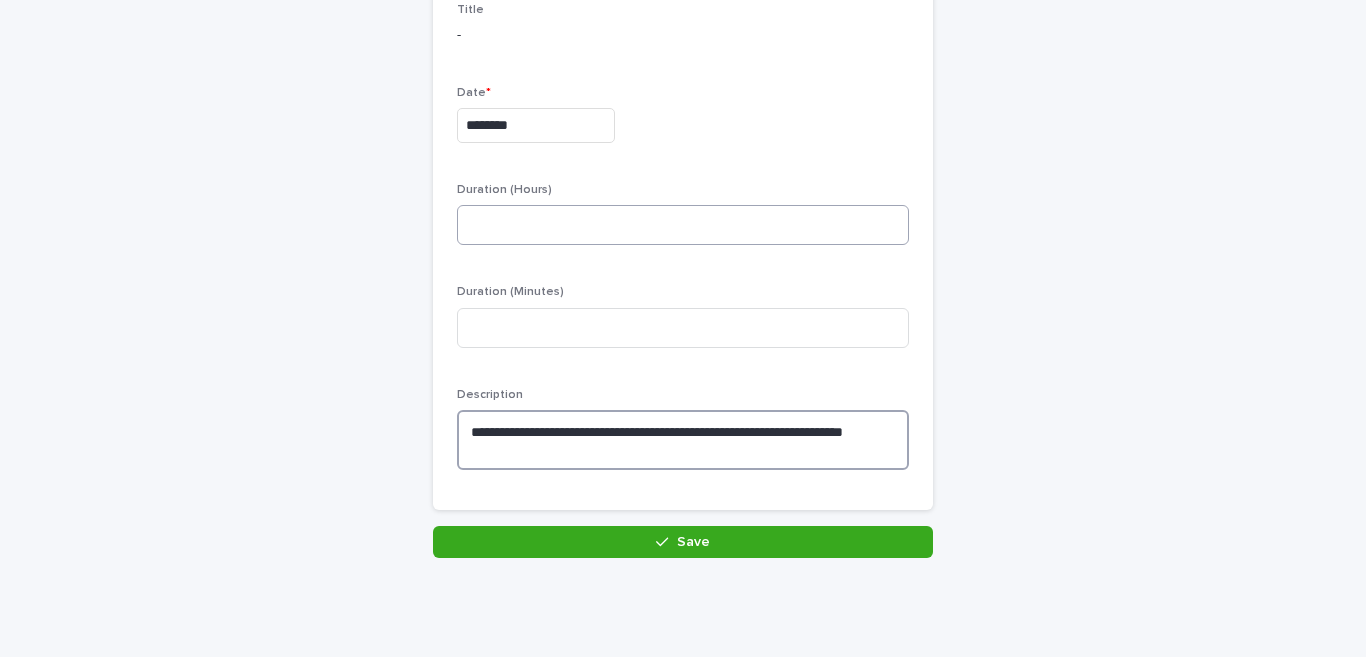 type on "**********" 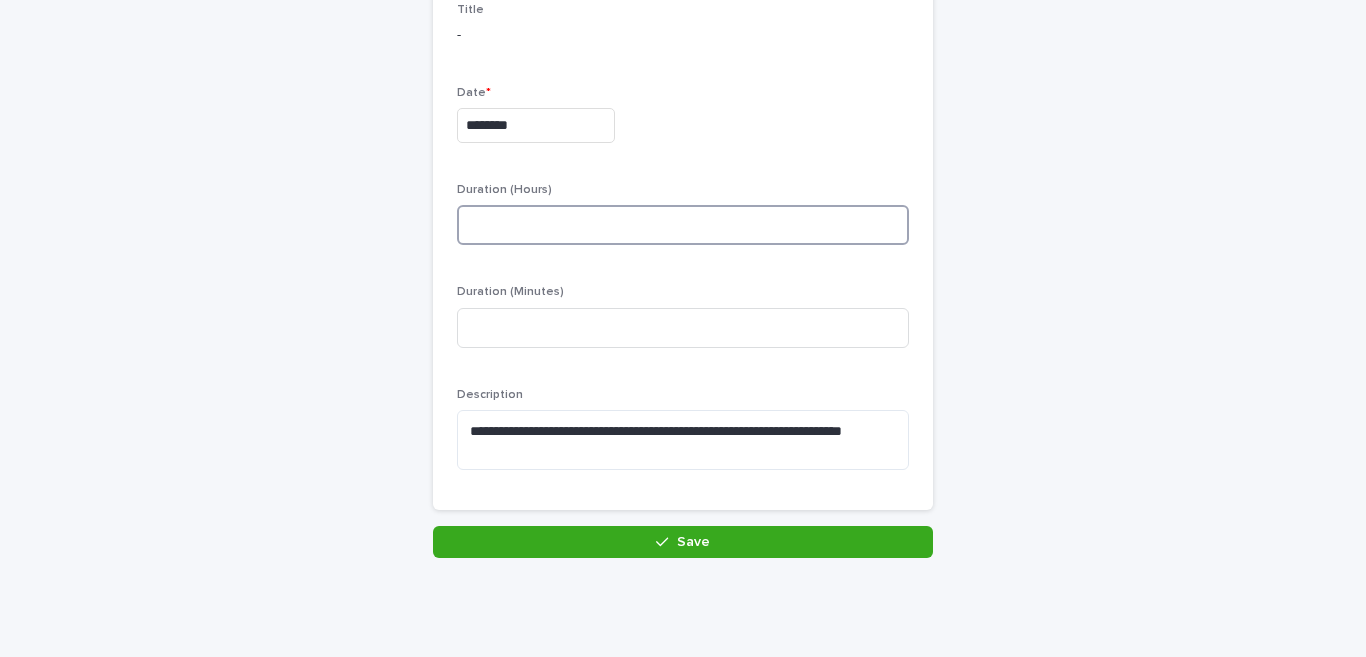 click at bounding box center [683, 225] 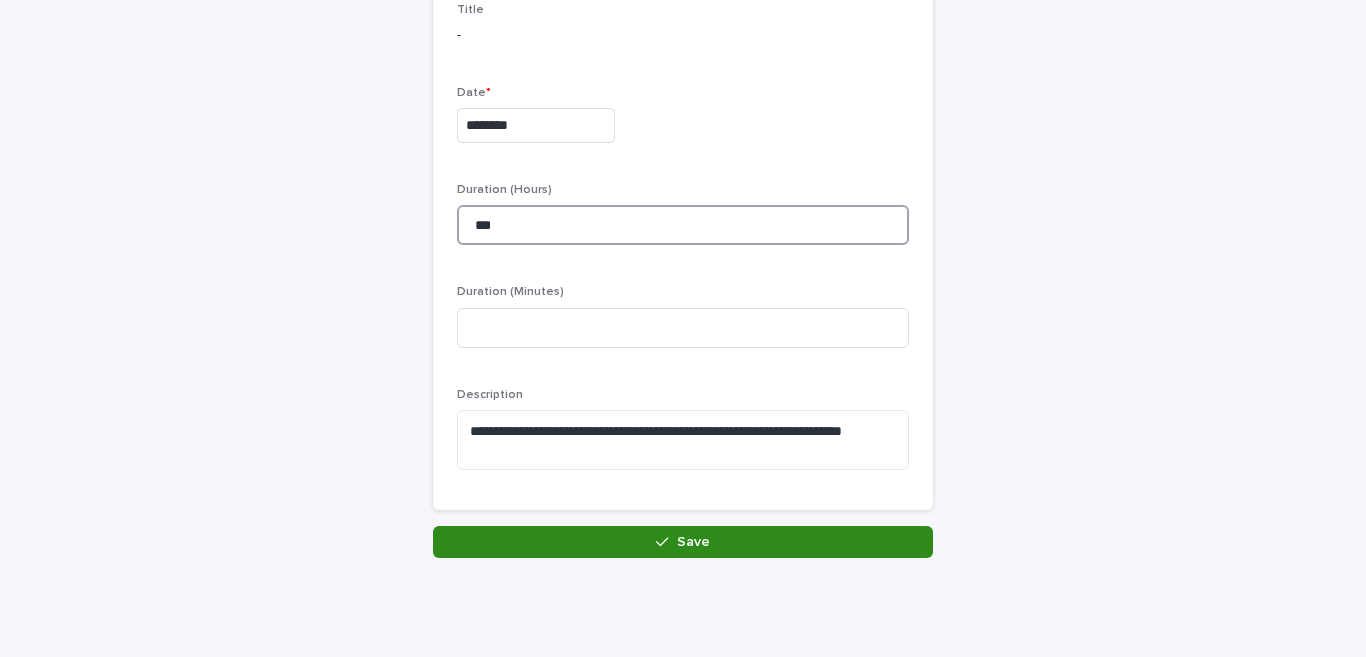 type on "***" 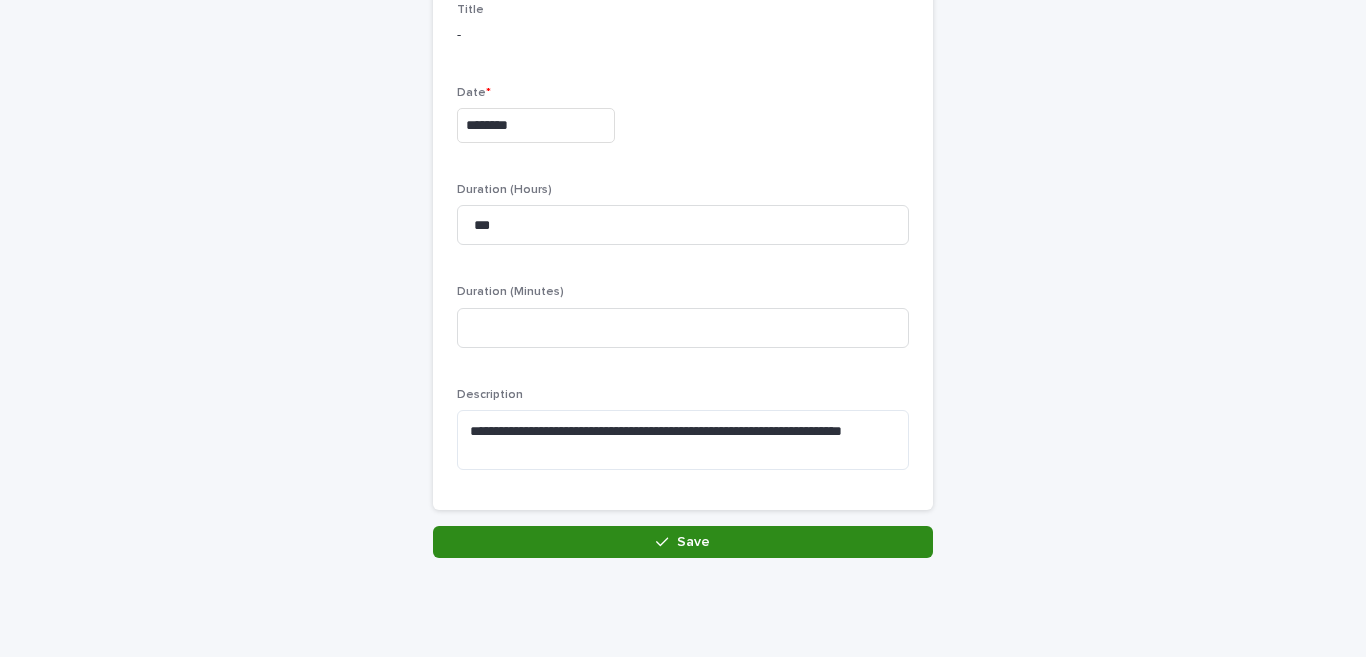 click on "Save" at bounding box center (683, 542) 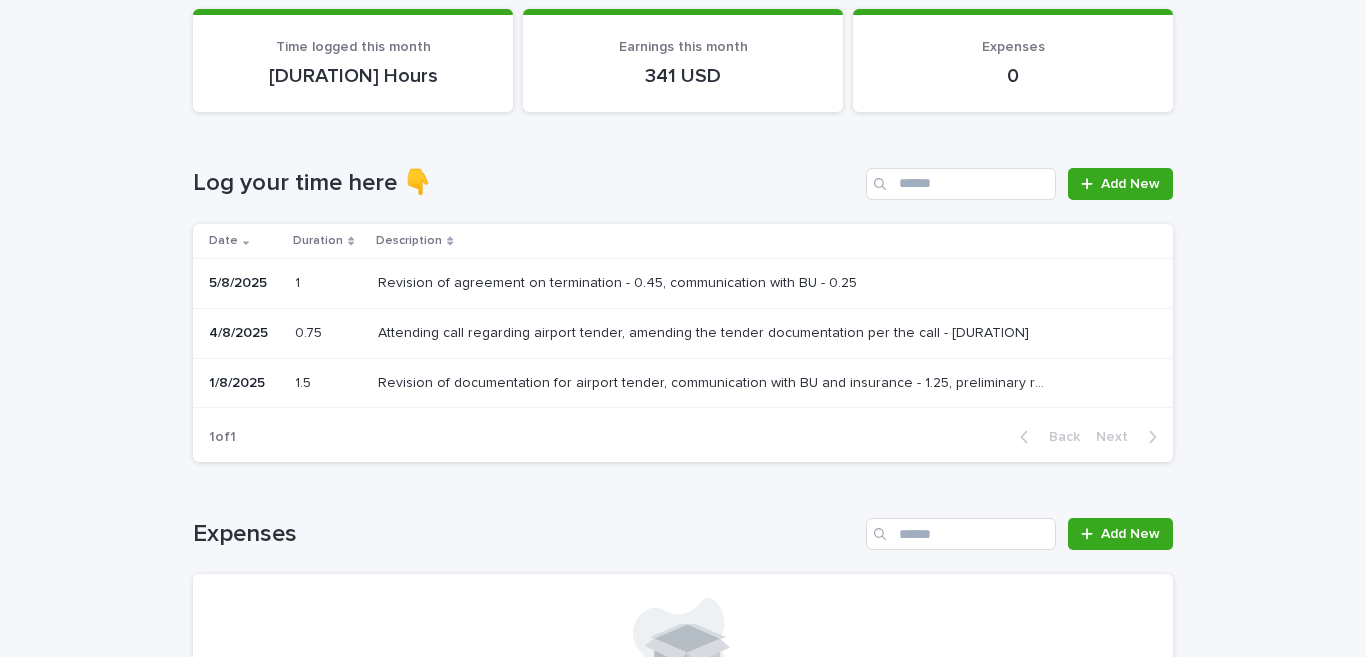 scroll, scrollTop: 0, scrollLeft: 0, axis: both 